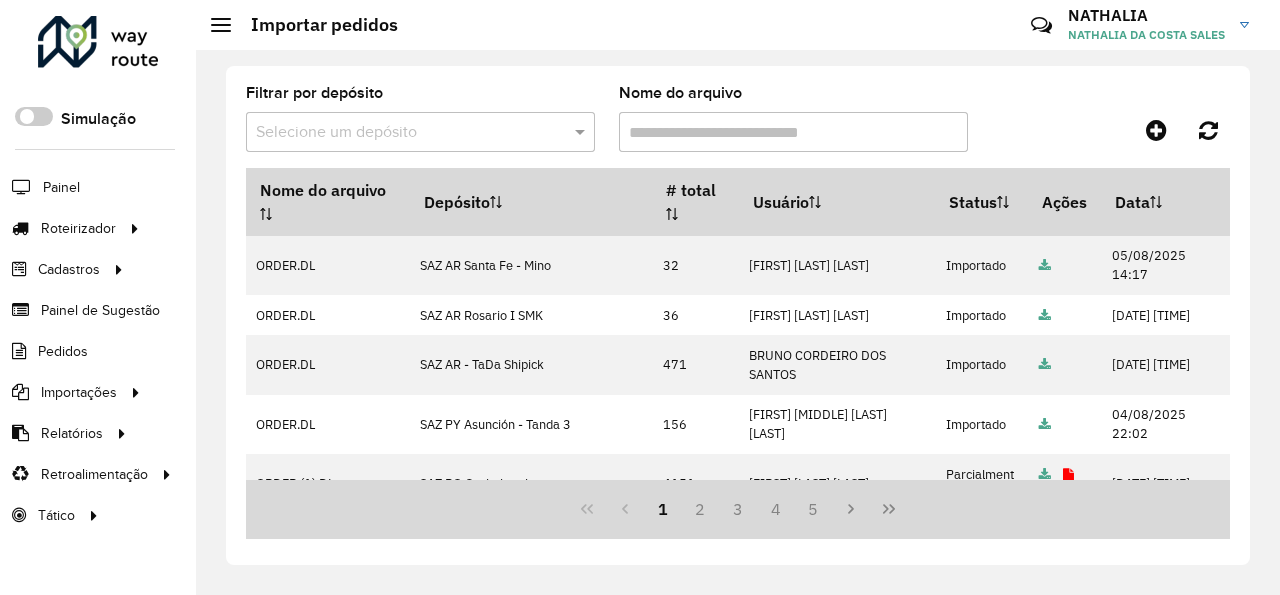 scroll, scrollTop: 0, scrollLeft: 0, axis: both 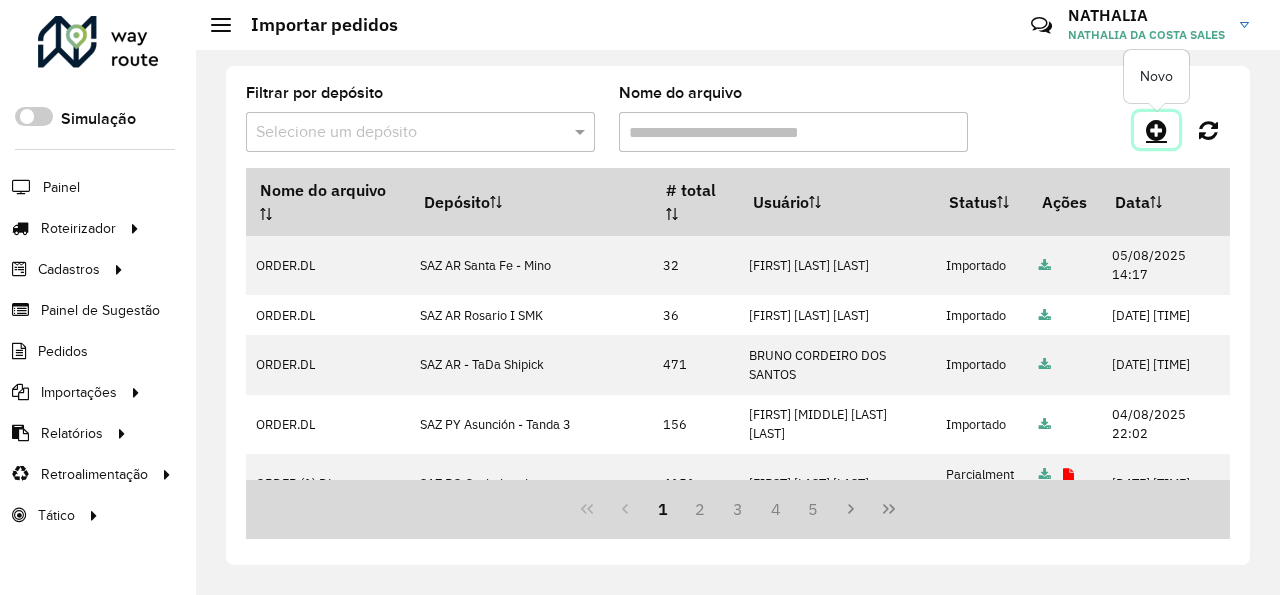 click 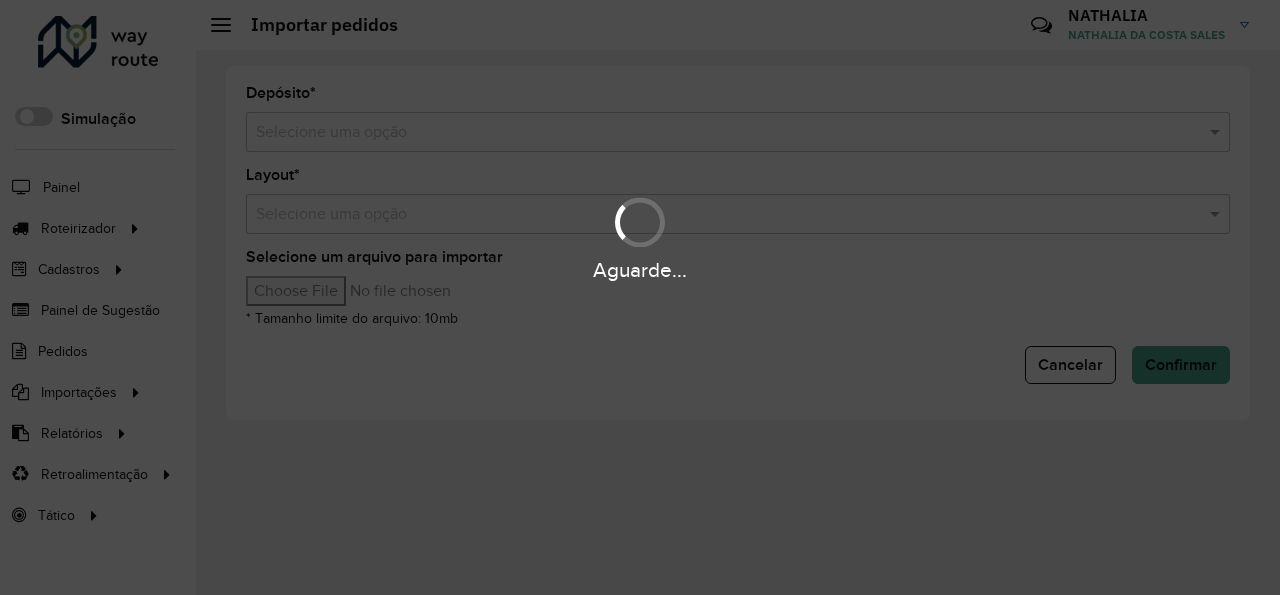 click at bounding box center (718, 133) 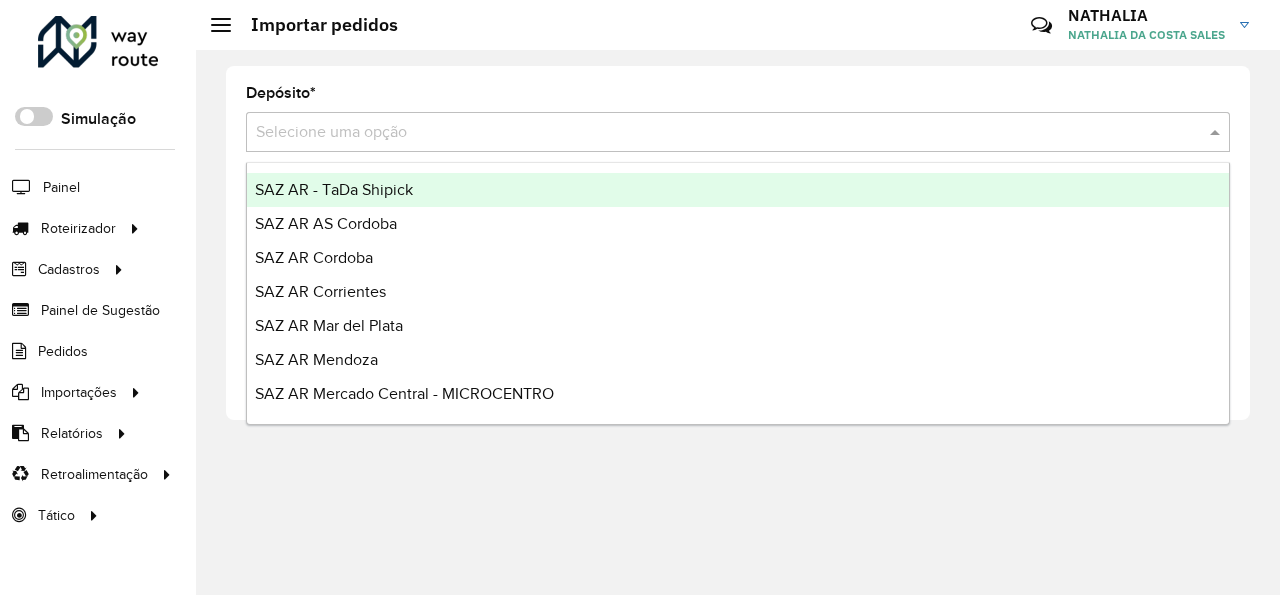 click at bounding box center (718, 133) 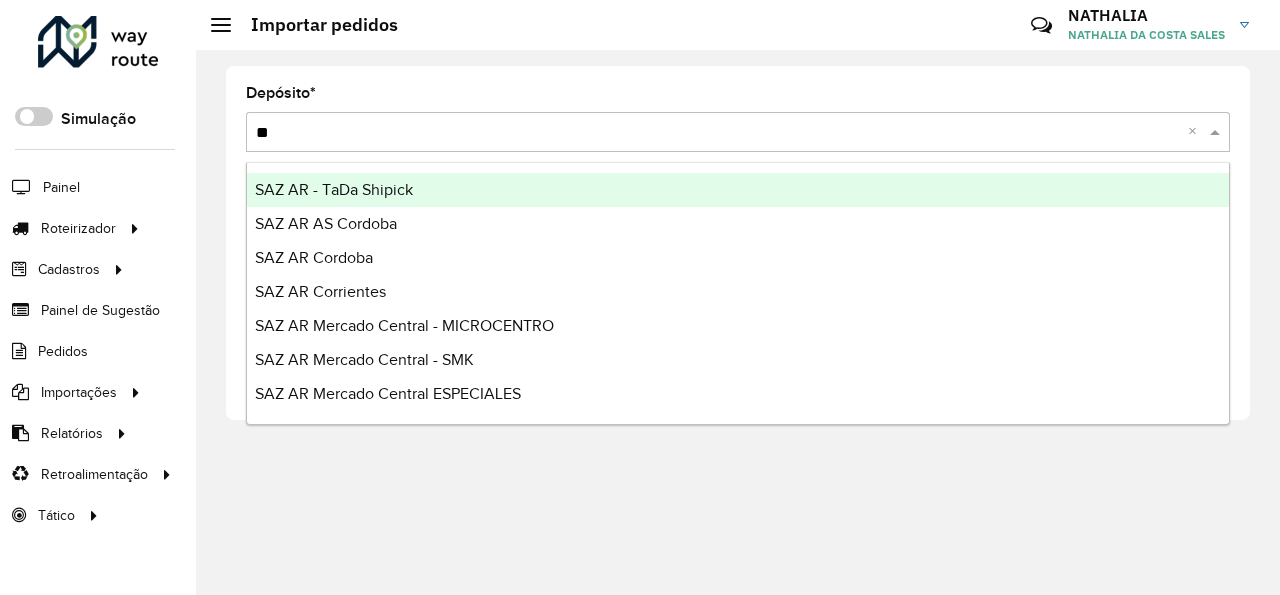 type on "***" 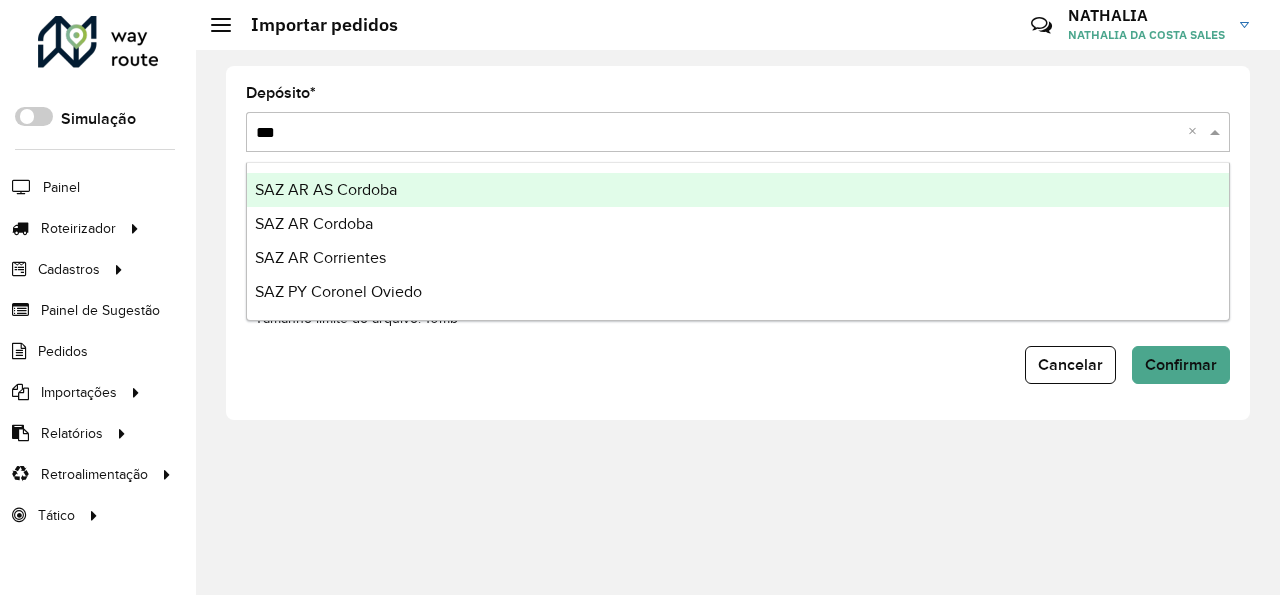 click on "SAZ AR AS Cordoba" at bounding box center (738, 190) 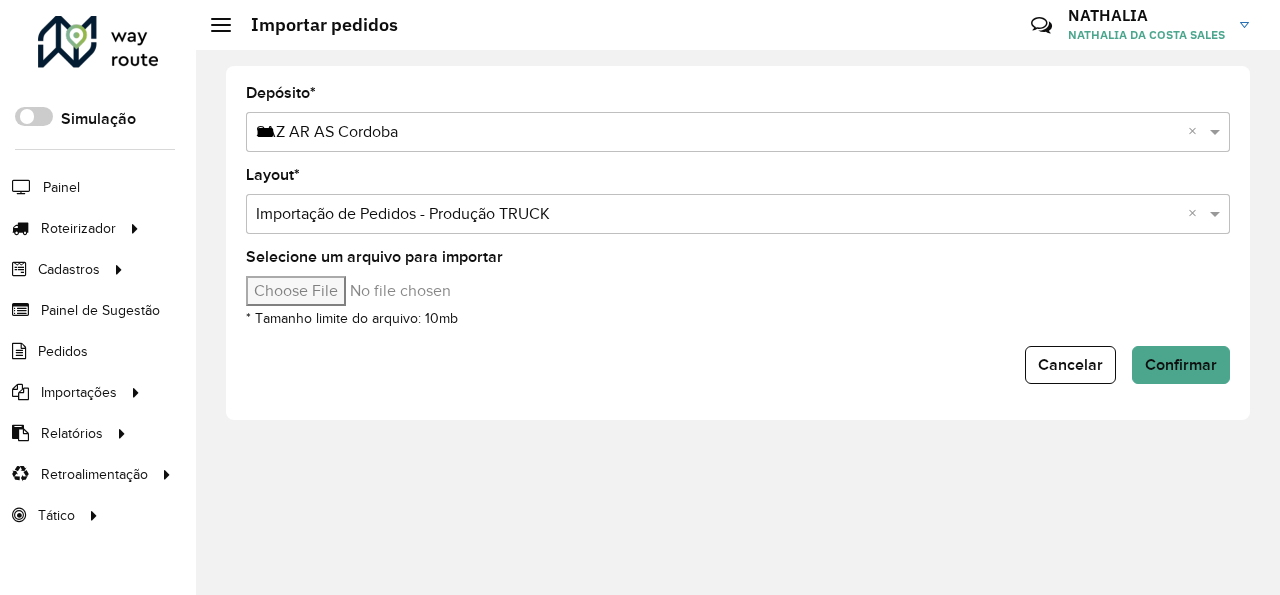 click on "Selecione um arquivo para importar" at bounding box center [416, 291] 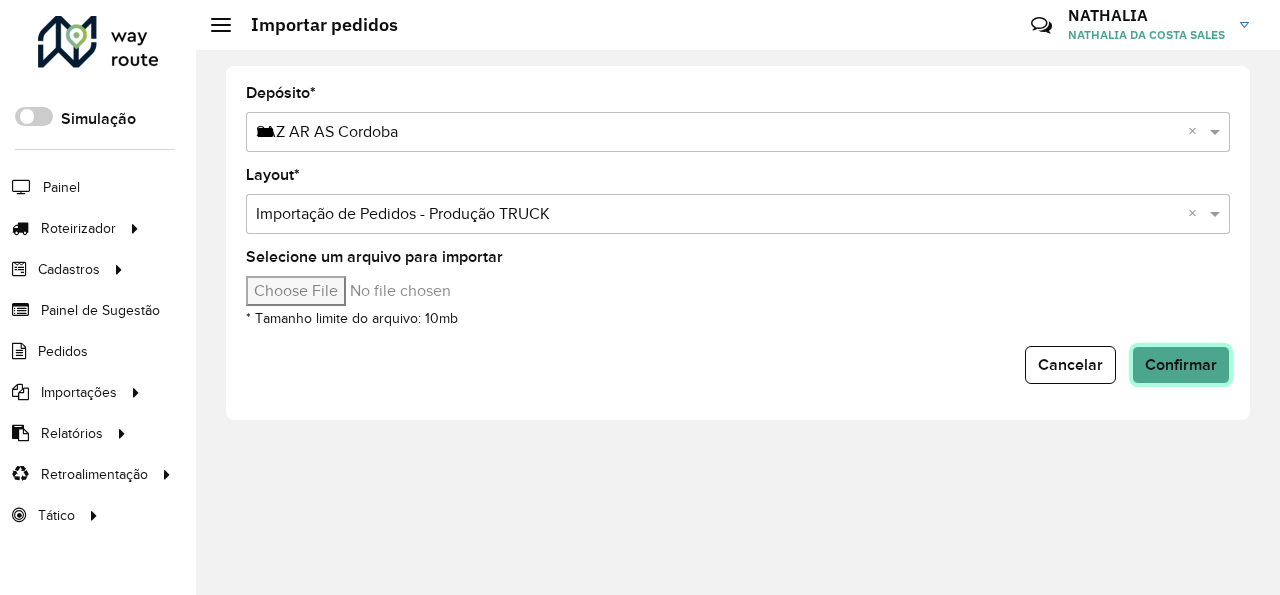 click on "Confirmar" 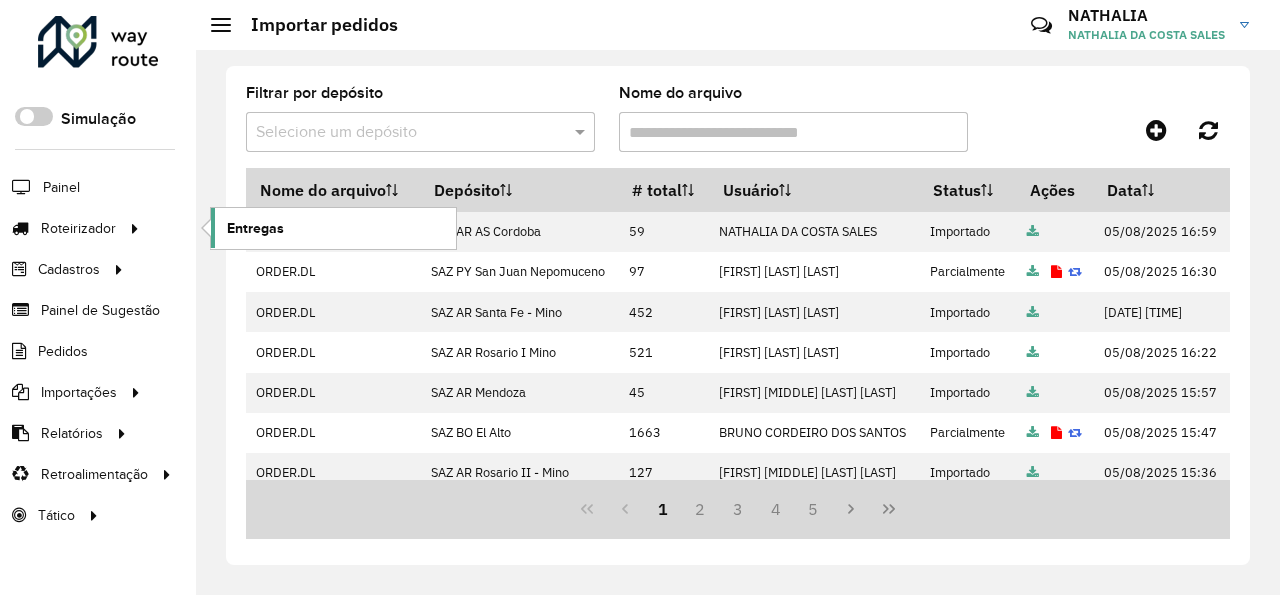 click on "Entregas" 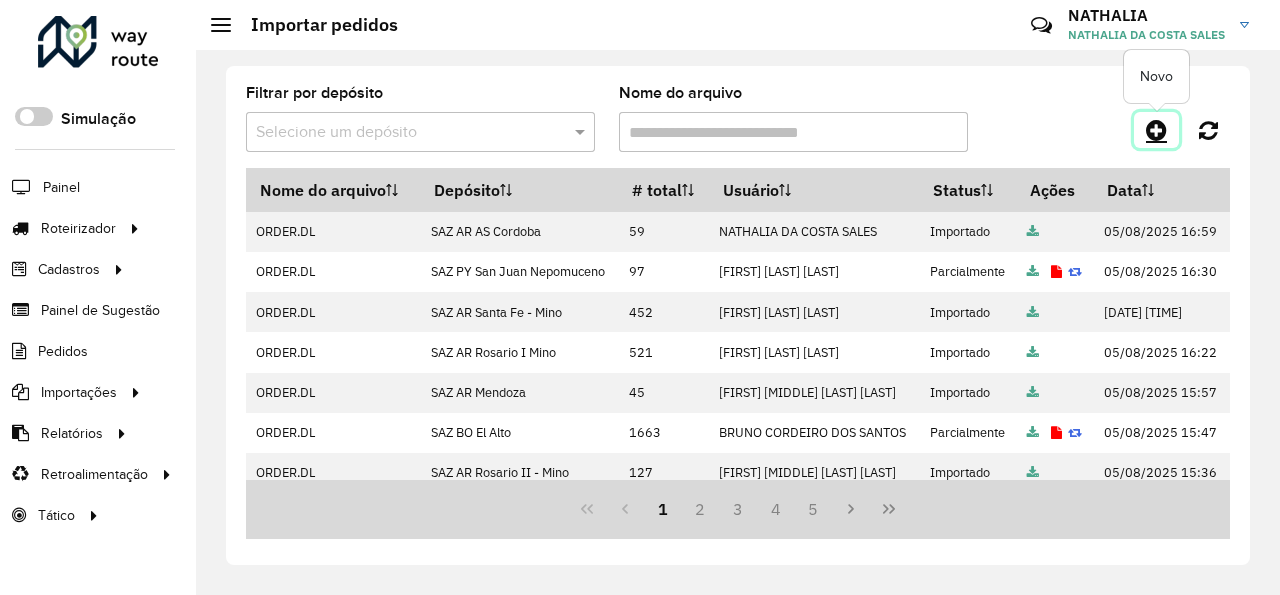click 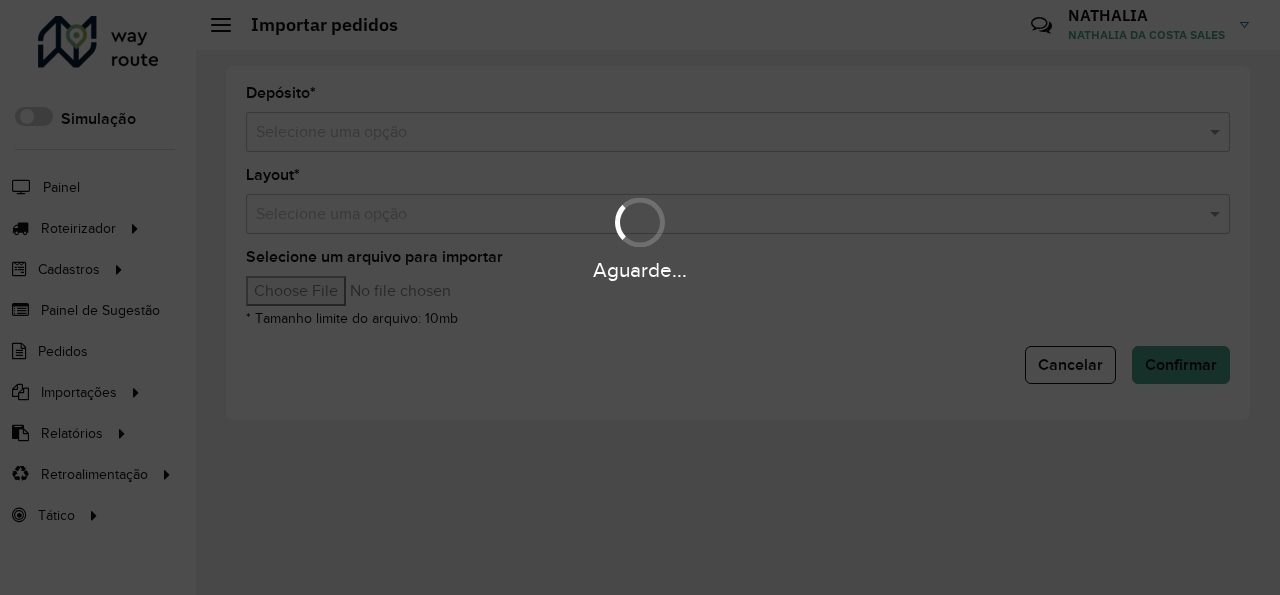 click on "Aguarde..." at bounding box center (640, 297) 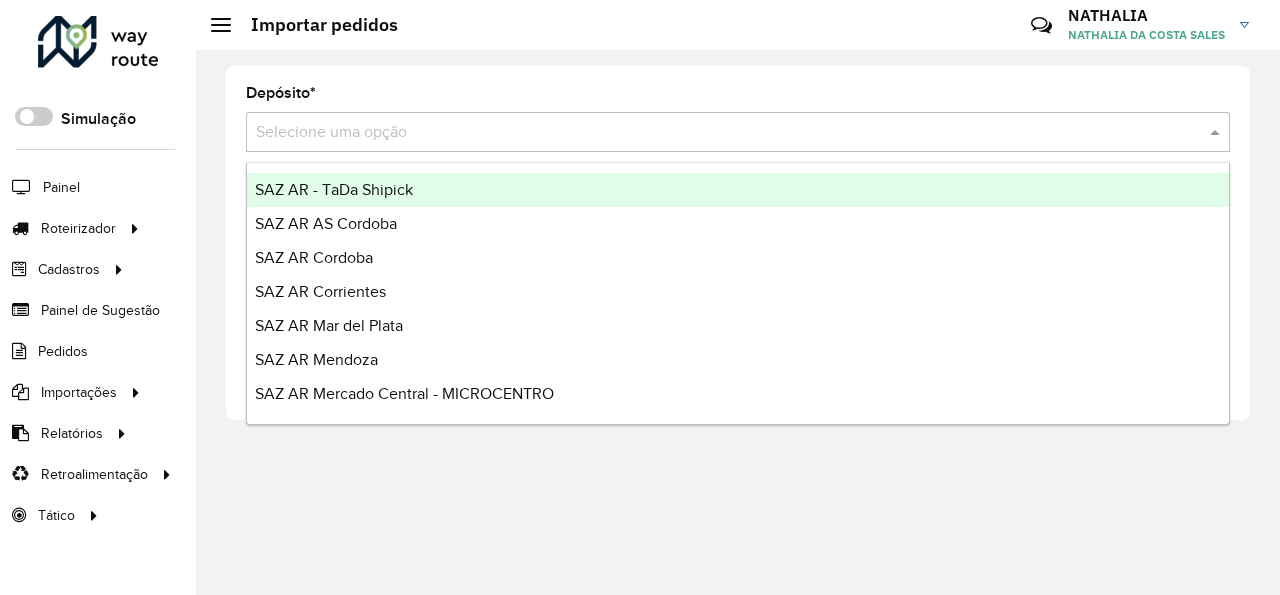 click at bounding box center (718, 133) 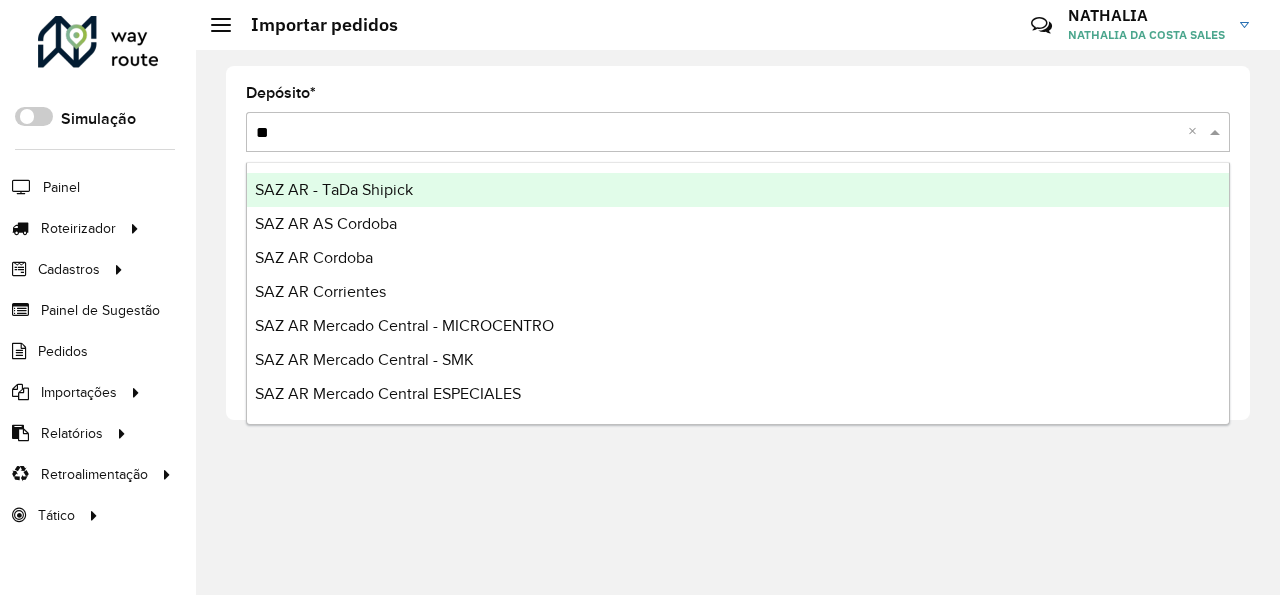 type on "***" 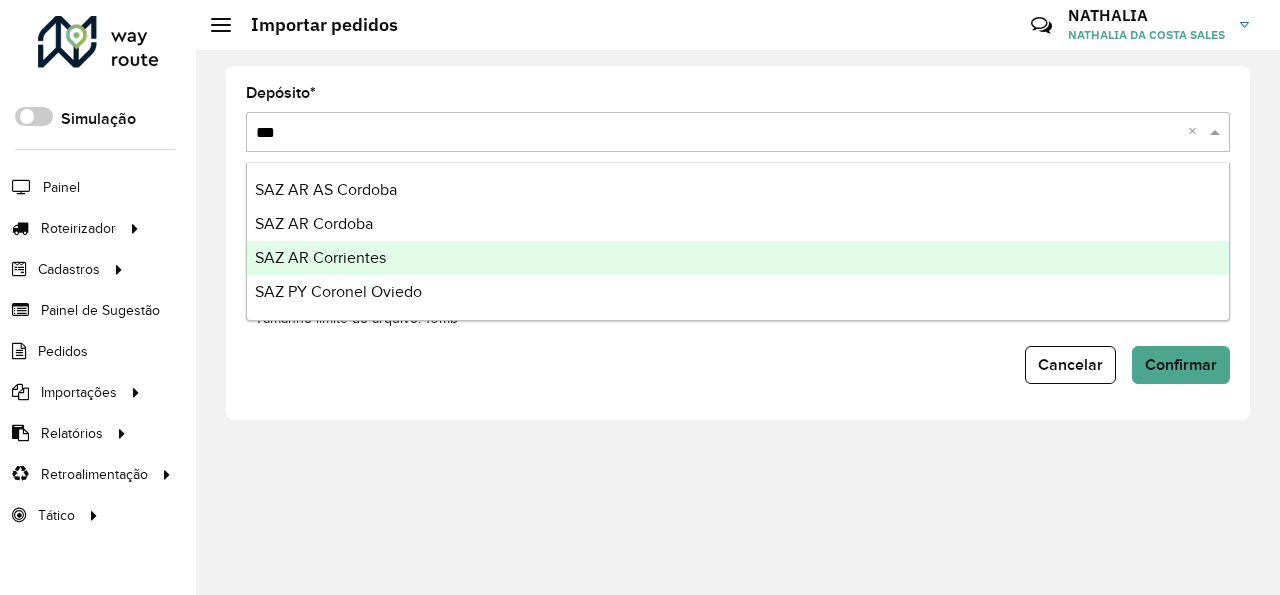 click on "SAZ AR Corrientes" at bounding box center [738, 258] 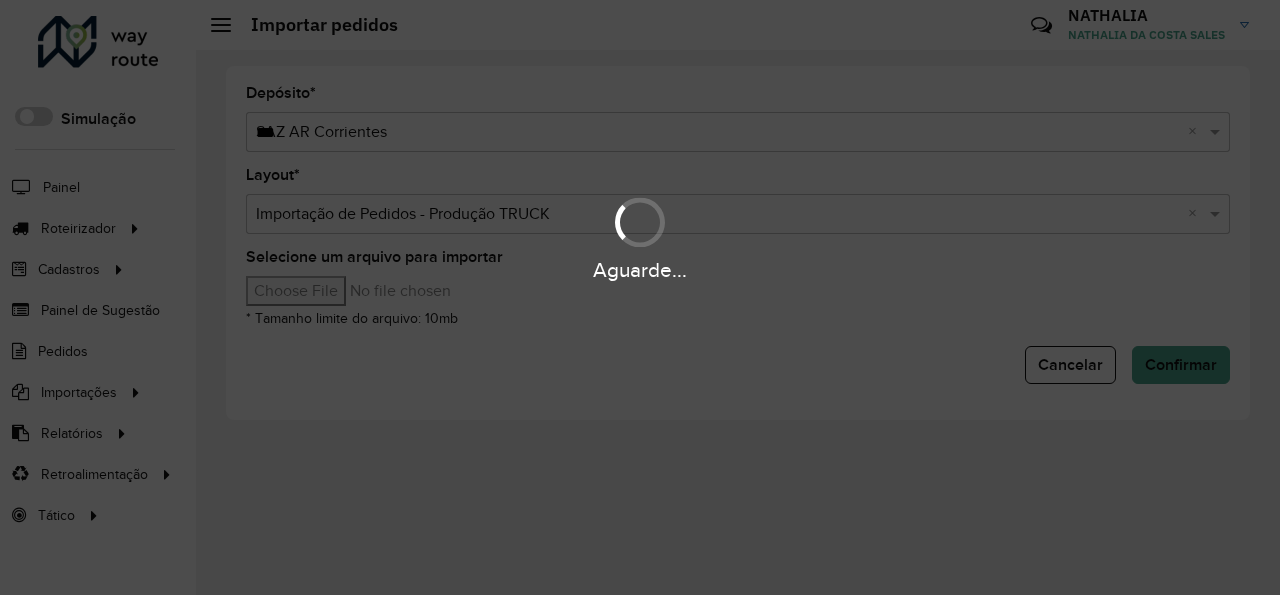 click on "Aguarde..." at bounding box center [640, 297] 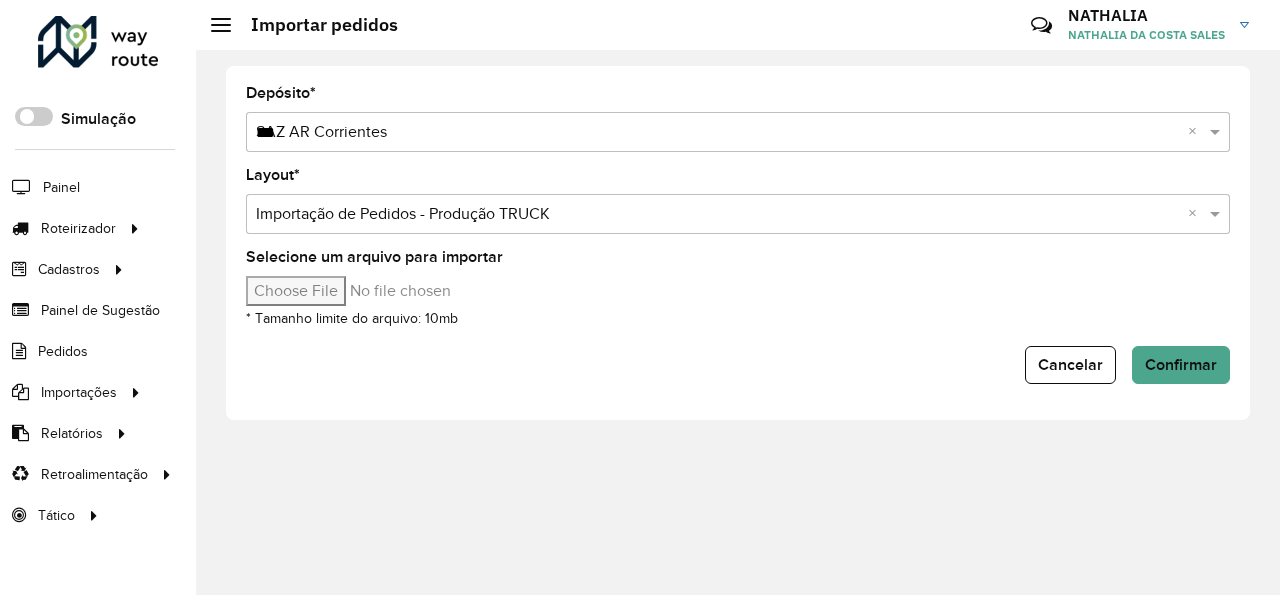 click on "***" at bounding box center [718, 133] 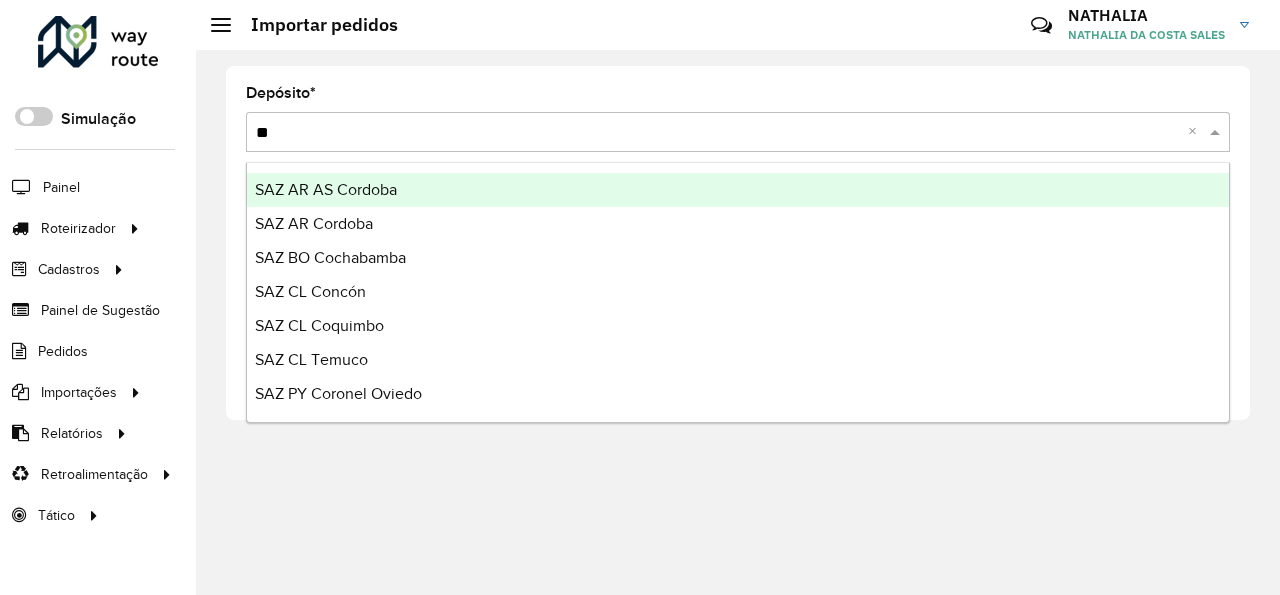 type on "***" 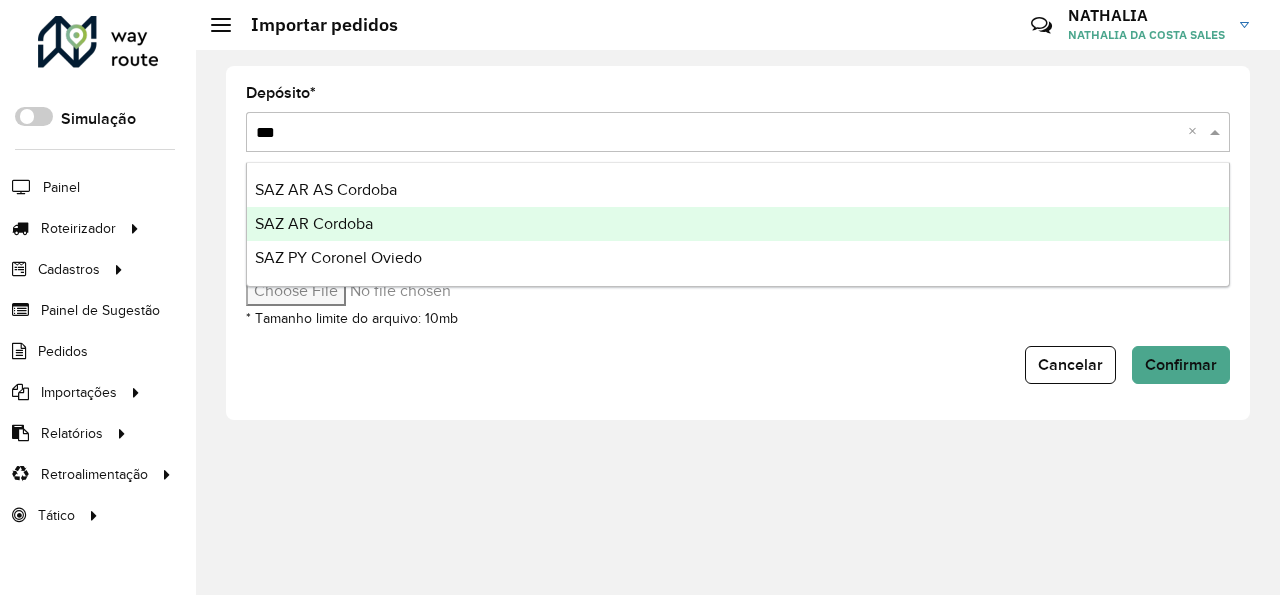 click on "SAZ AR Cordoba" at bounding box center [738, 224] 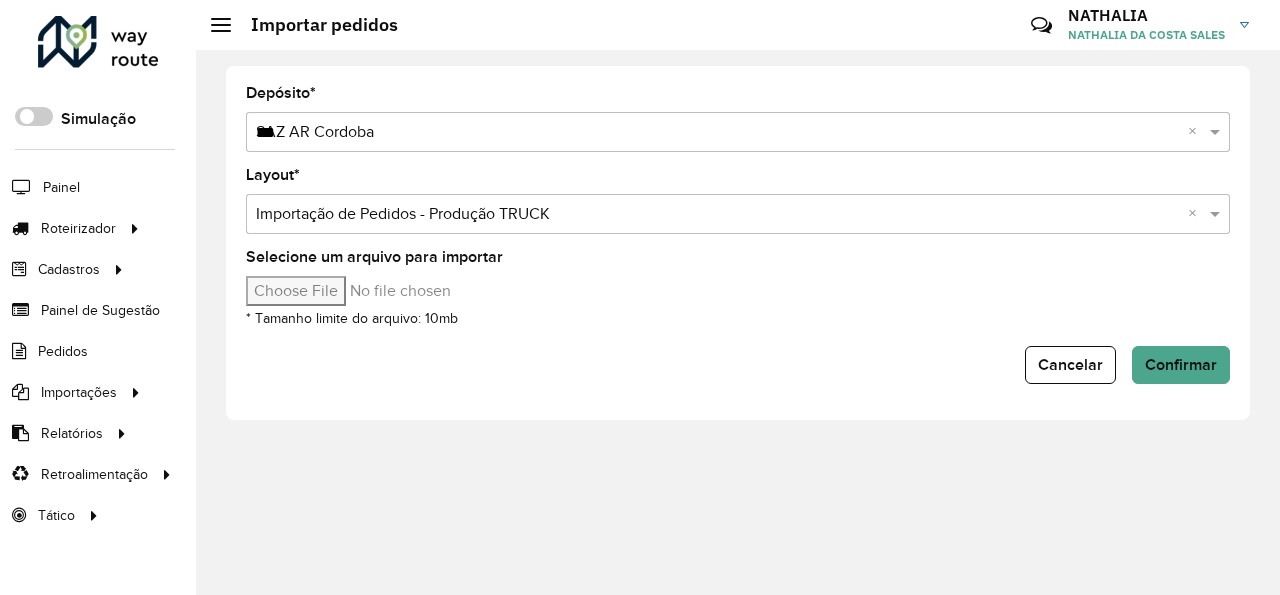 click on "Selecione um arquivo para importar" at bounding box center [416, 291] 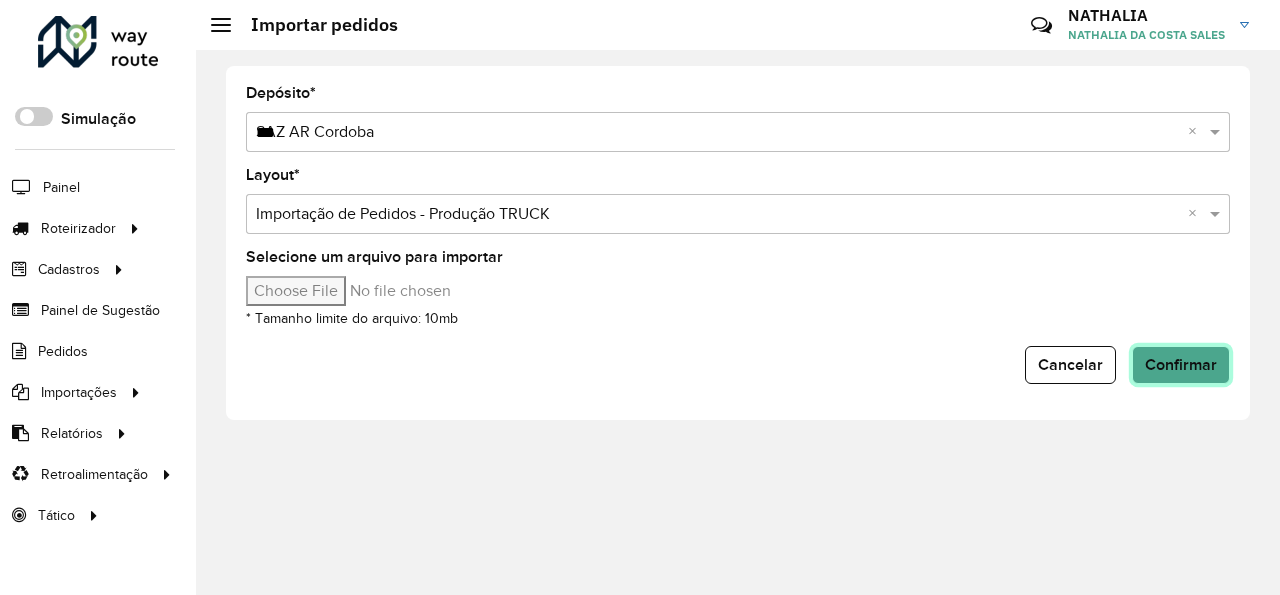 click on "Confirmar" 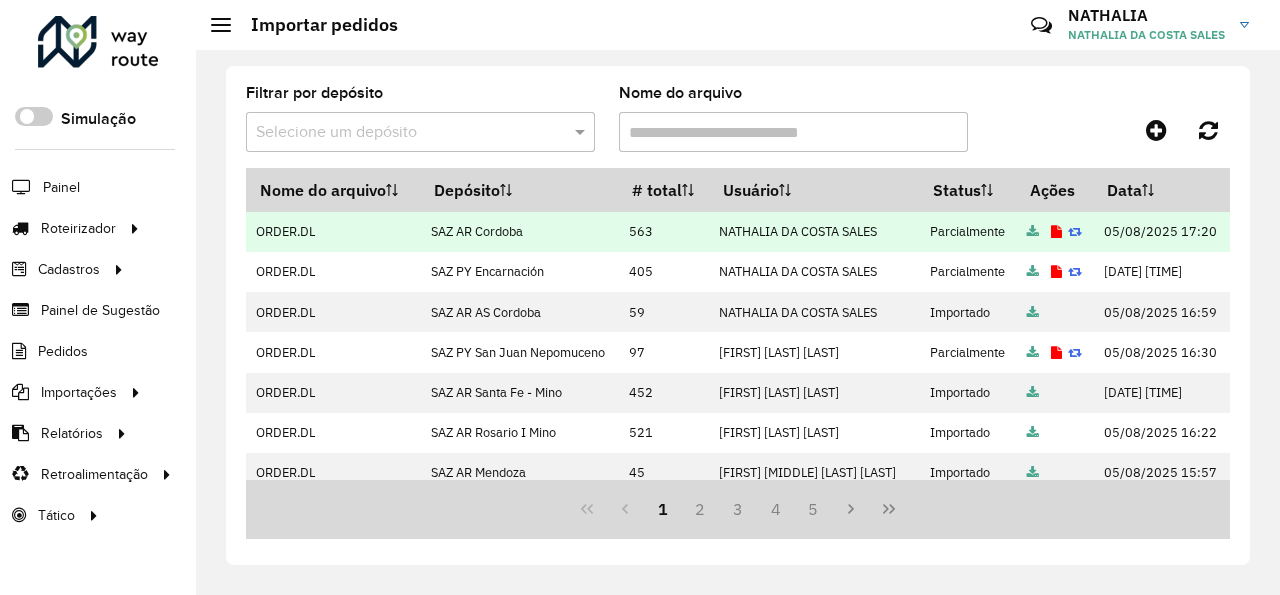 click at bounding box center [1056, 232] 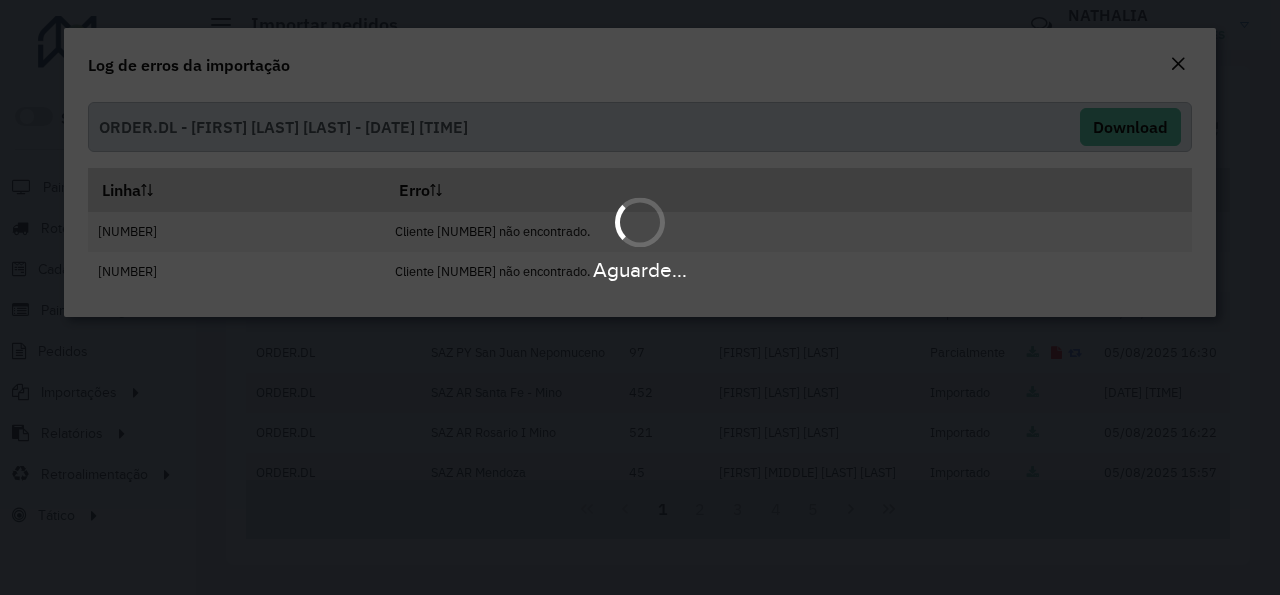 click on "Aguarde..." at bounding box center [640, 297] 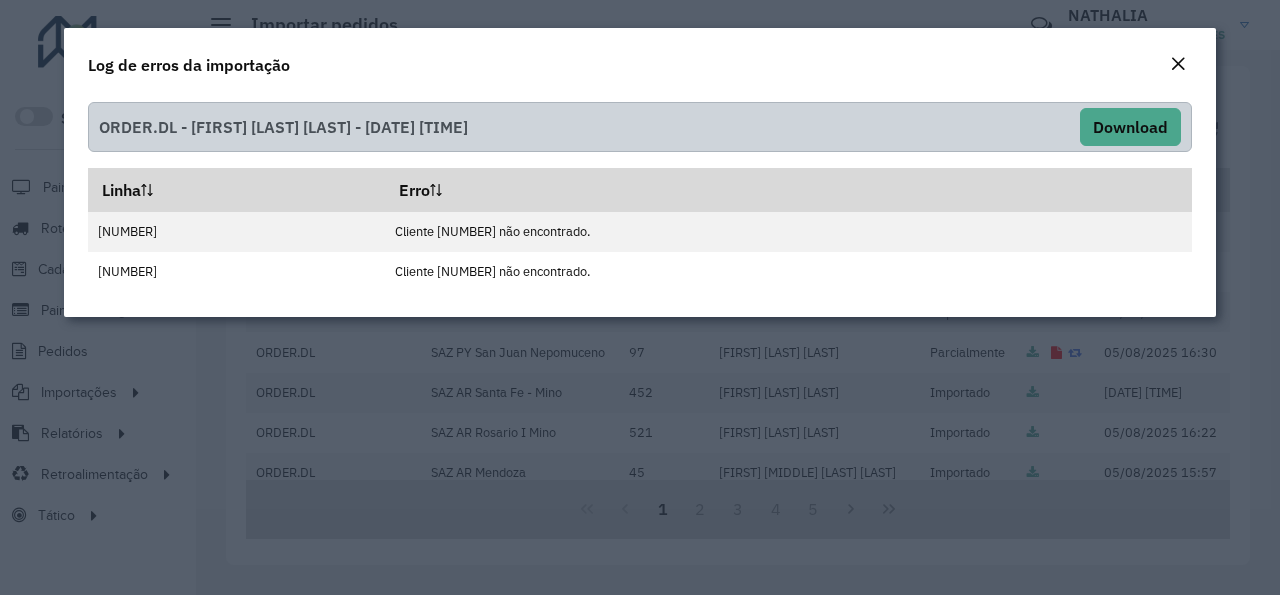click 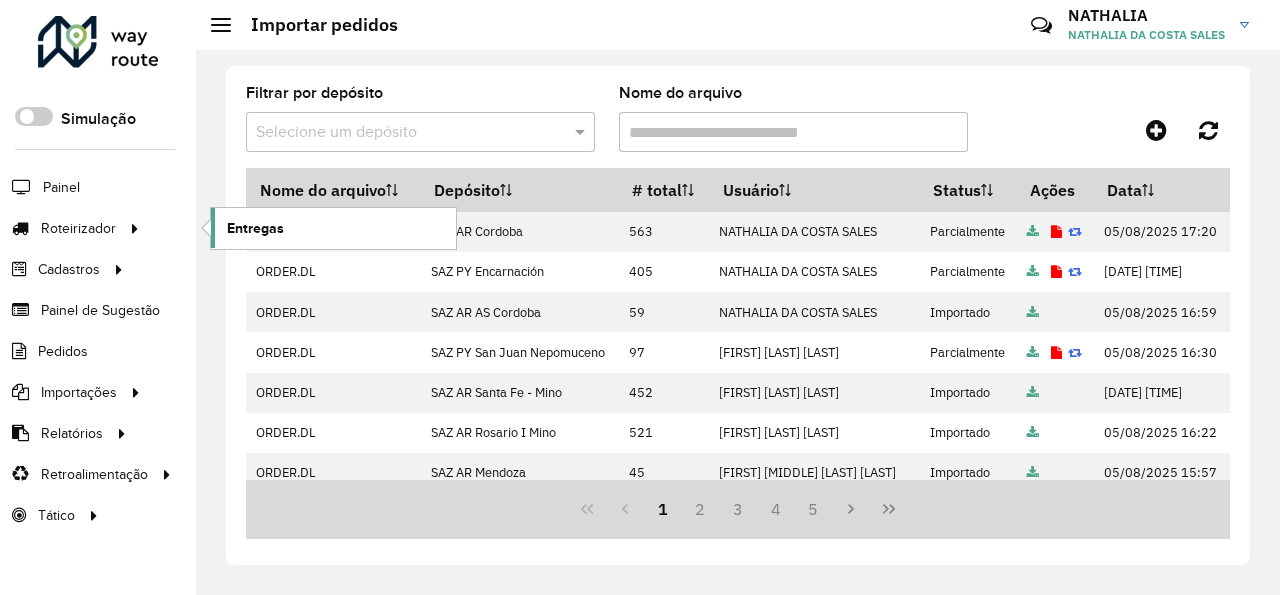 click on "Entregas" 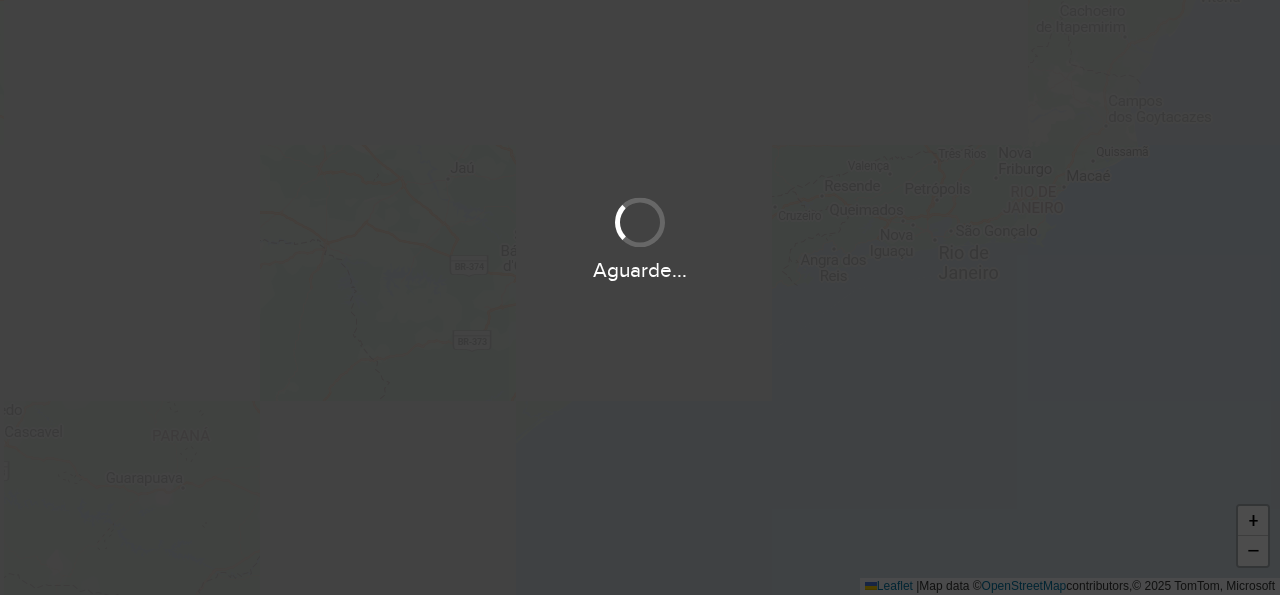 scroll, scrollTop: 0, scrollLeft: 0, axis: both 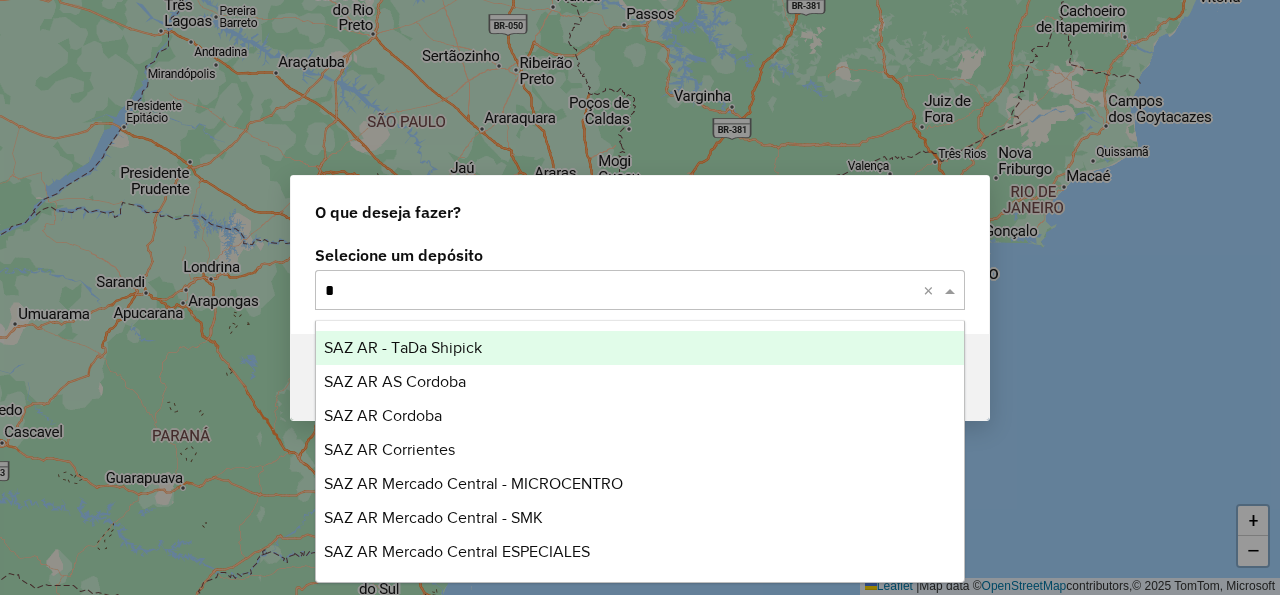 type on "**" 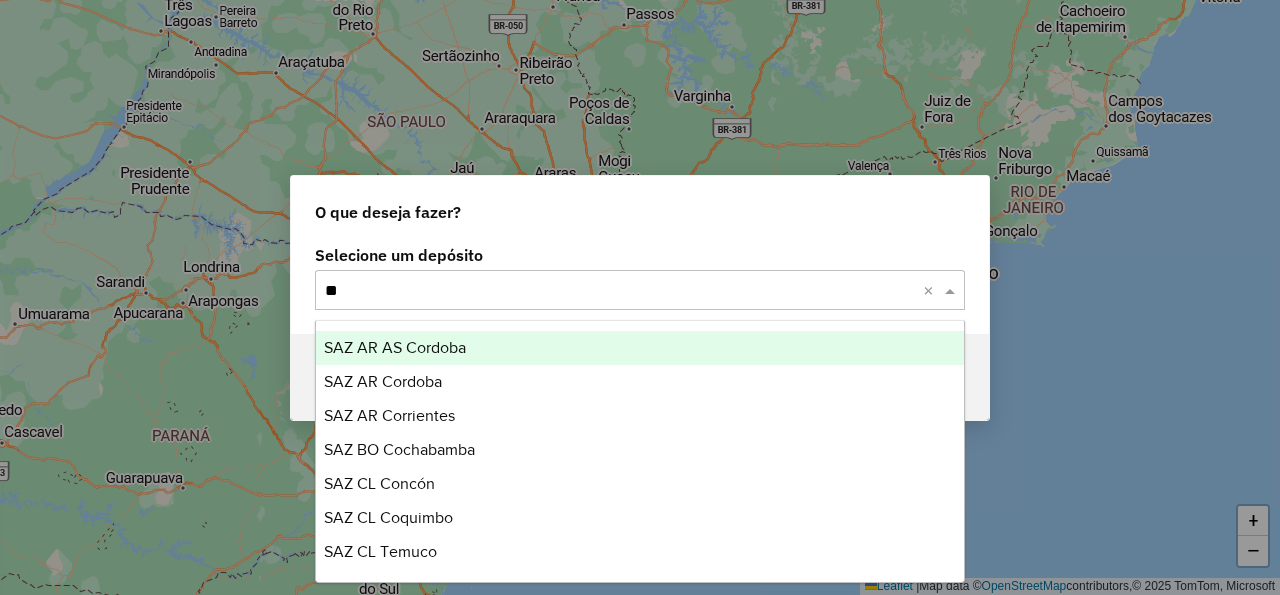 click on "SAZ AR AS Cordoba" at bounding box center (640, 348) 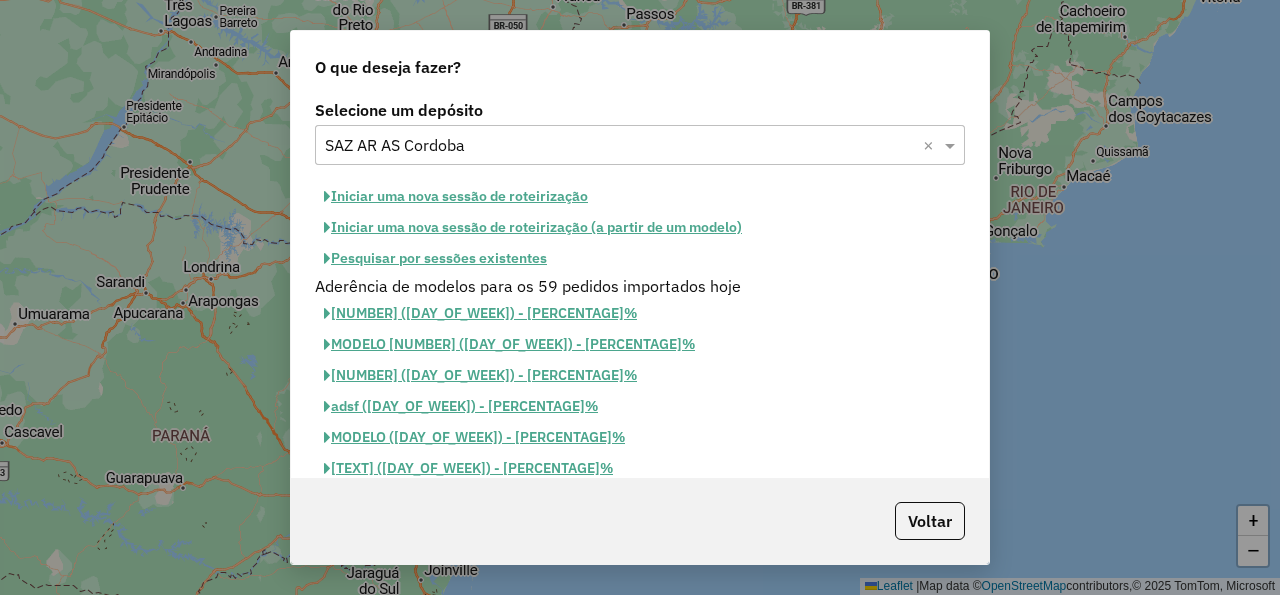 click on "Iniciar uma nova sessão de roteirização" 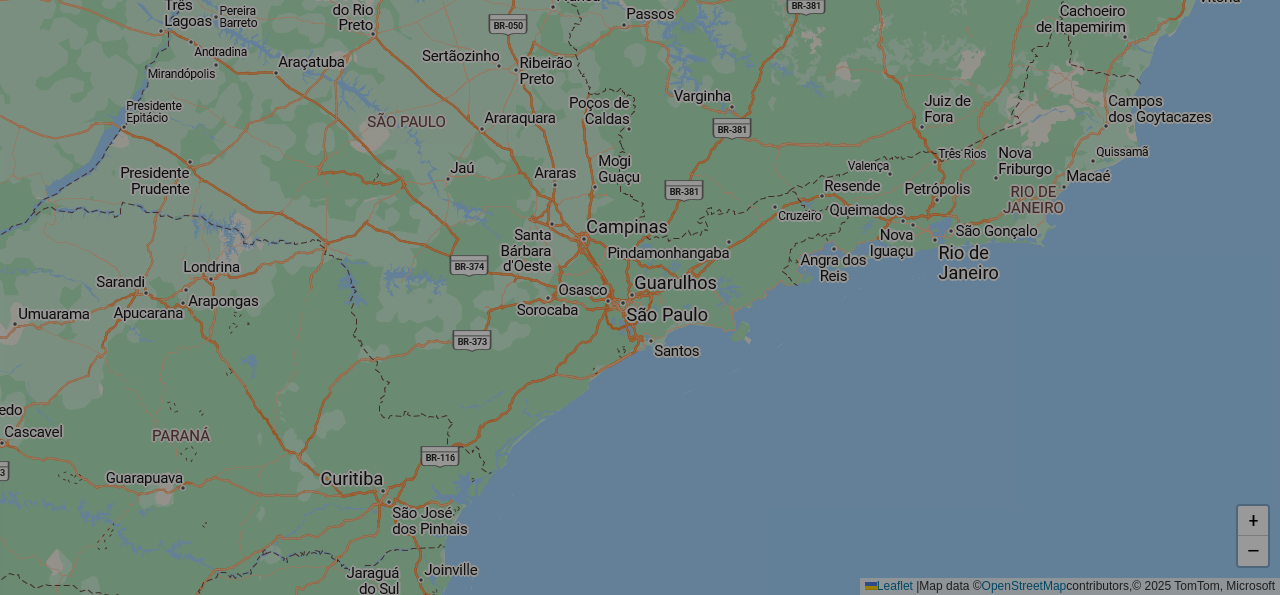 select on "*" 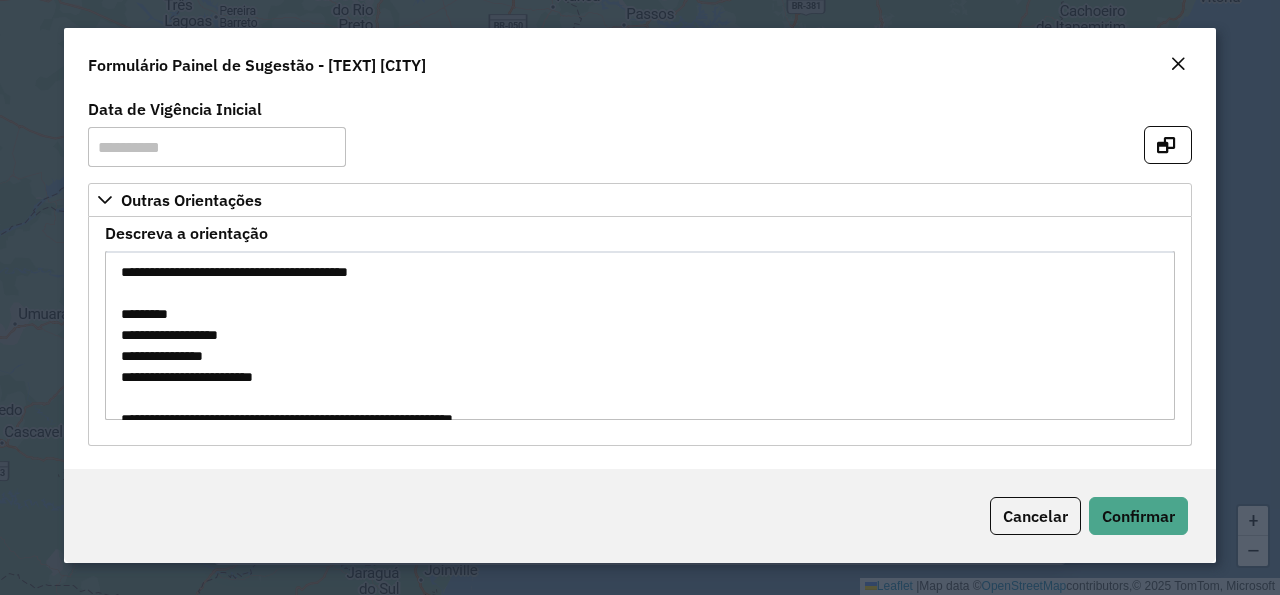 scroll, scrollTop: 4, scrollLeft: 0, axis: vertical 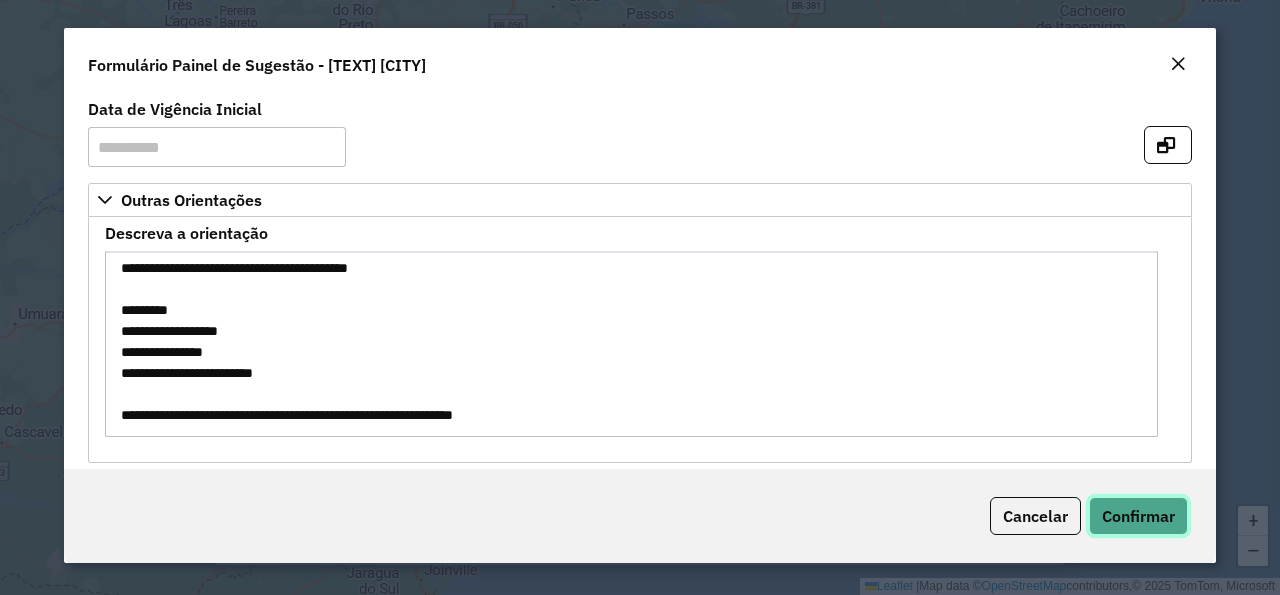 click on "Confirmar" 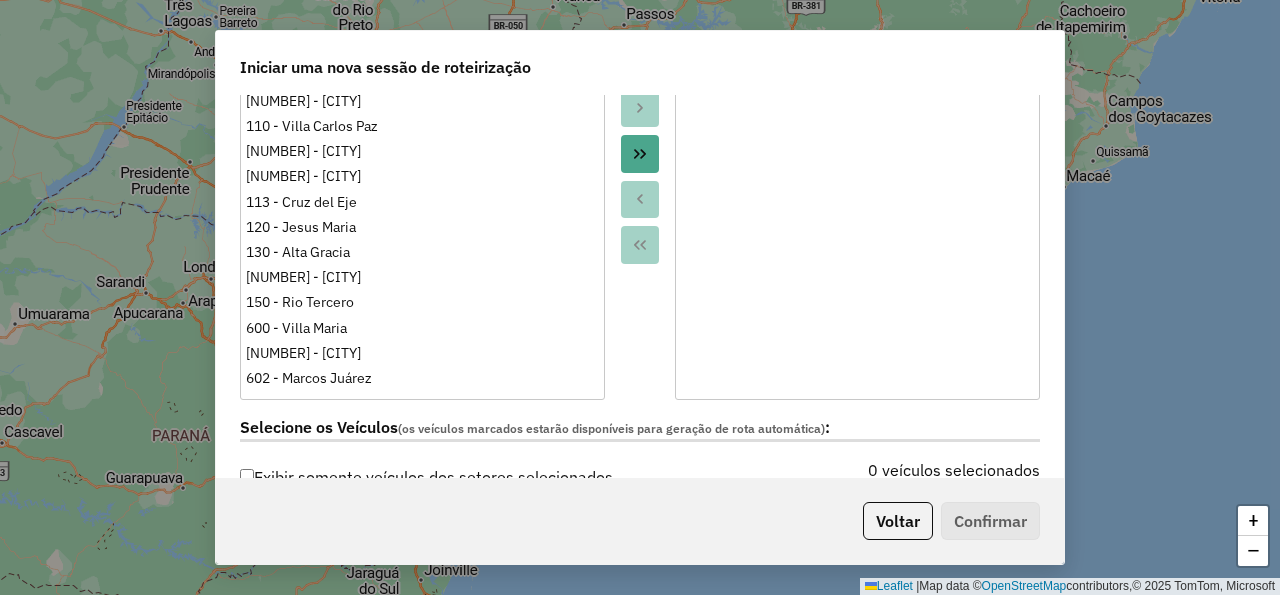 scroll, scrollTop: 600, scrollLeft: 0, axis: vertical 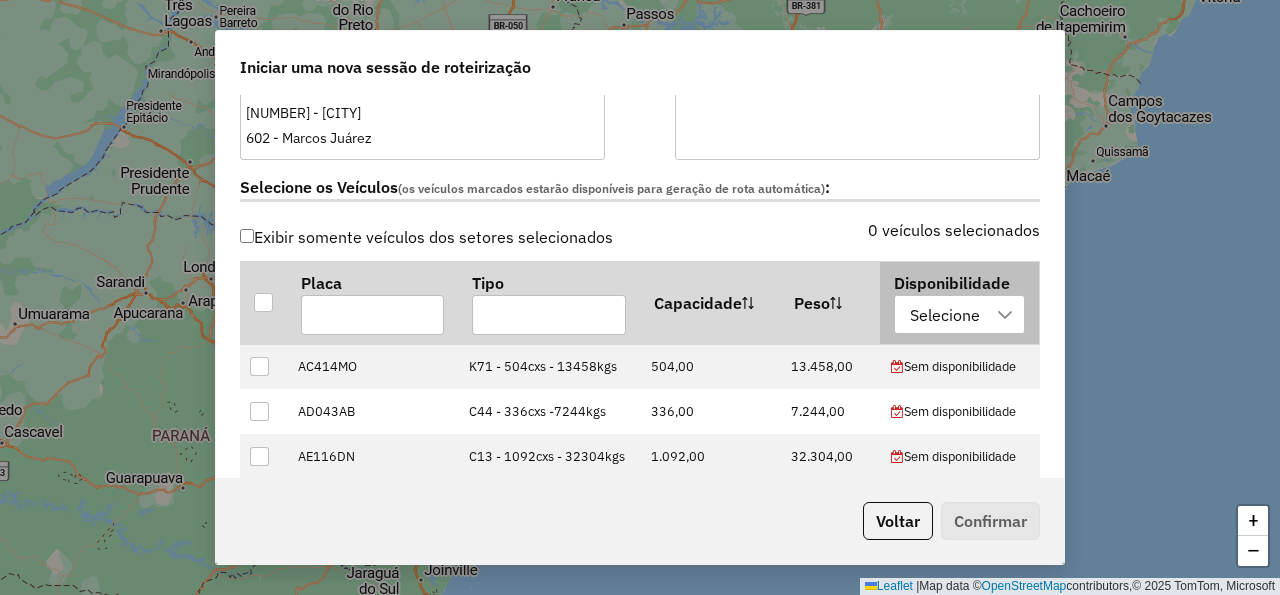 click on "Selecione" at bounding box center (945, 315) 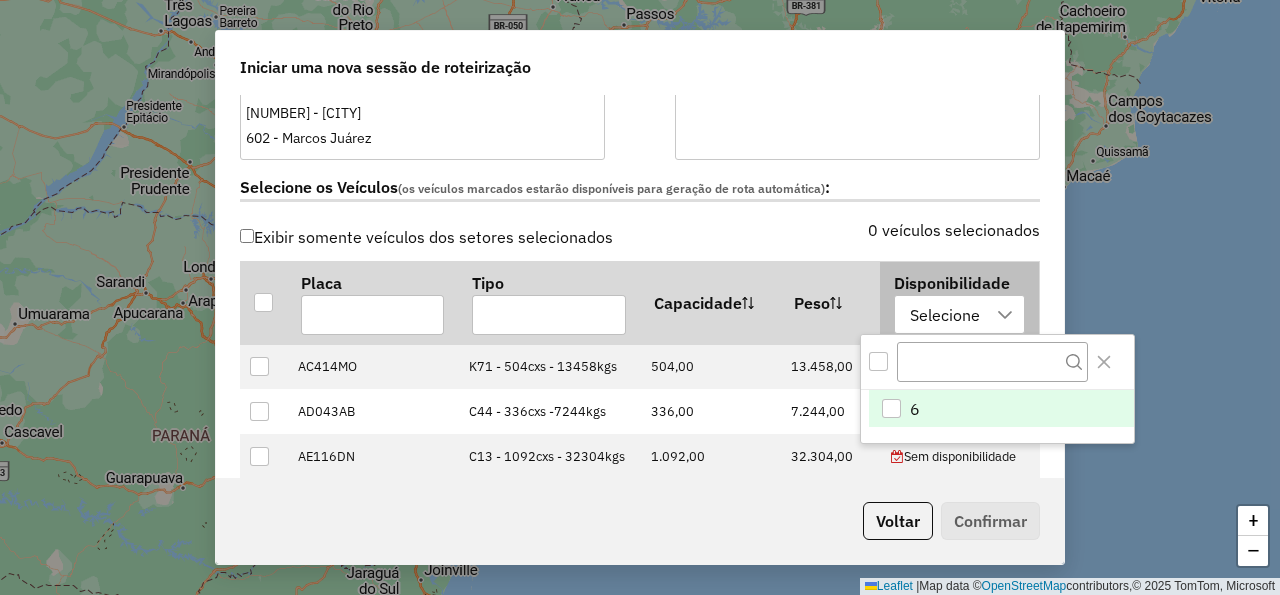 scroll, scrollTop: 14, scrollLeft: 105, axis: both 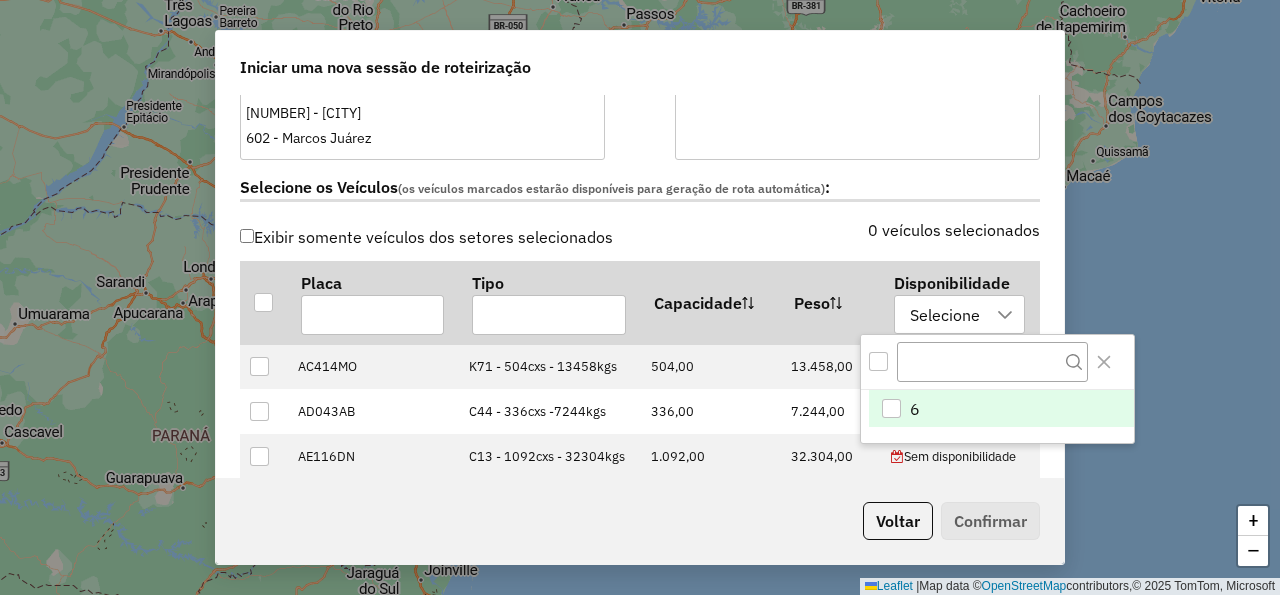click at bounding box center [878, 361] 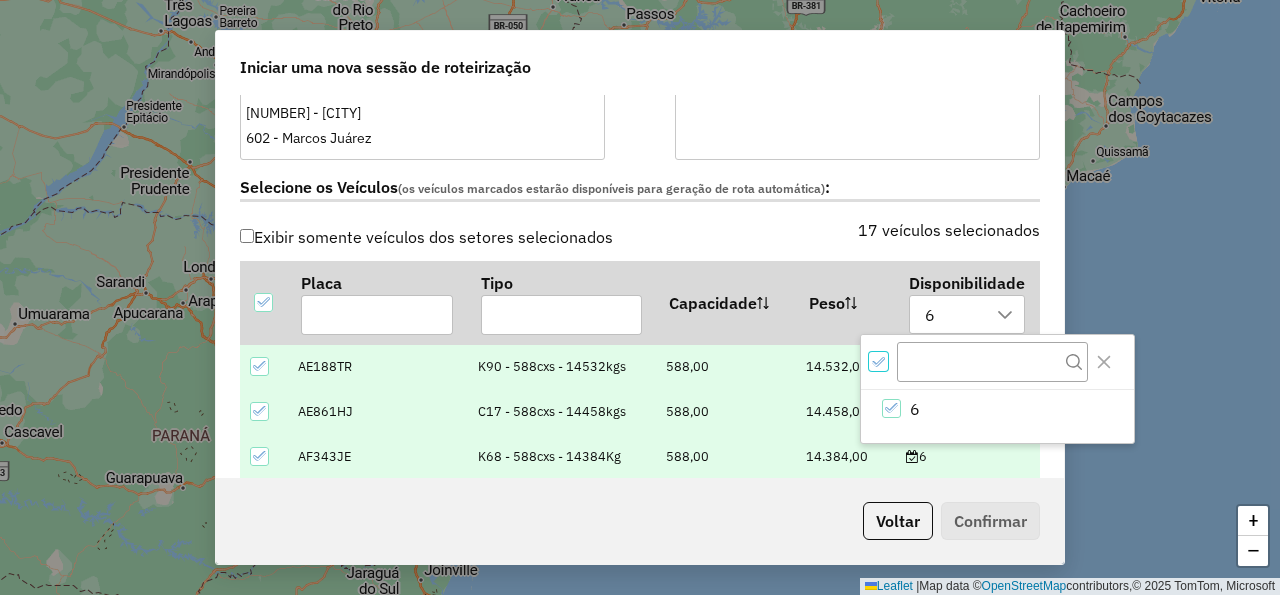 click on "17 veículos selecionados" 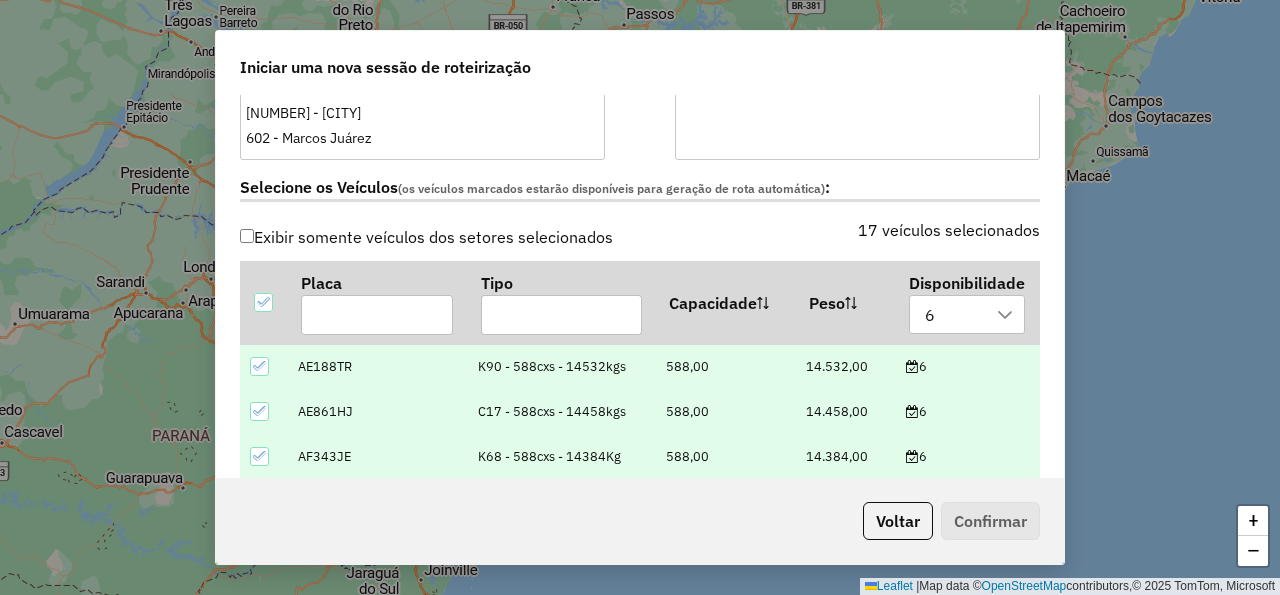 scroll, scrollTop: 12, scrollLeft: 6, axis: both 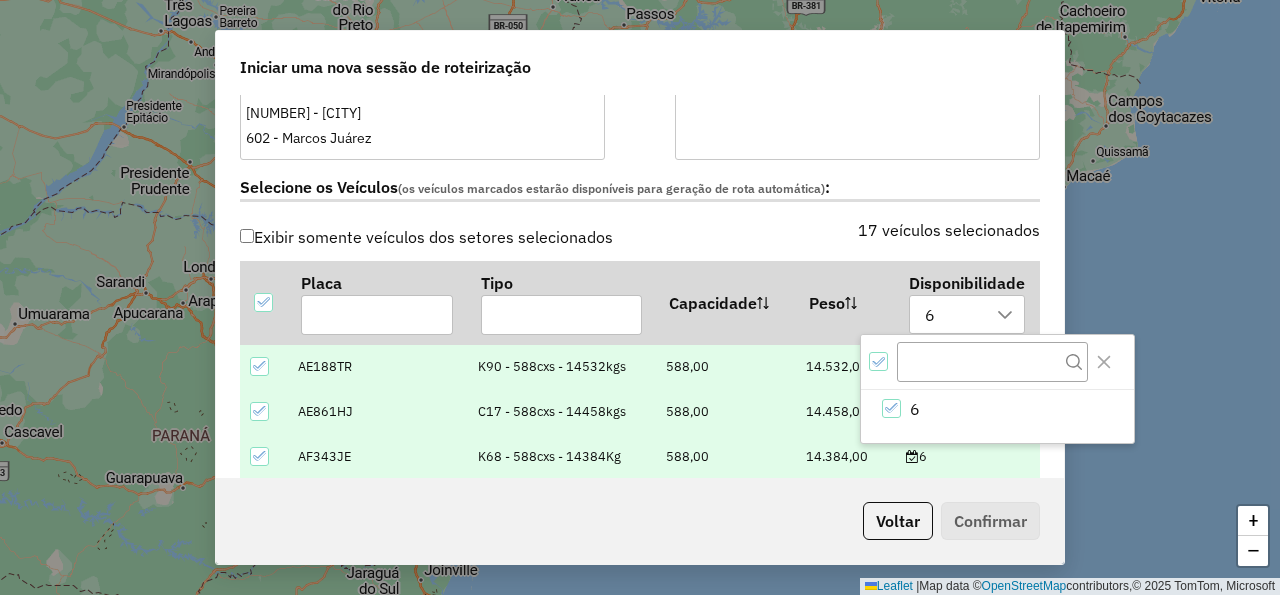 click on "(os veículos marcados estarão disponíveis para geração de rota automática)" 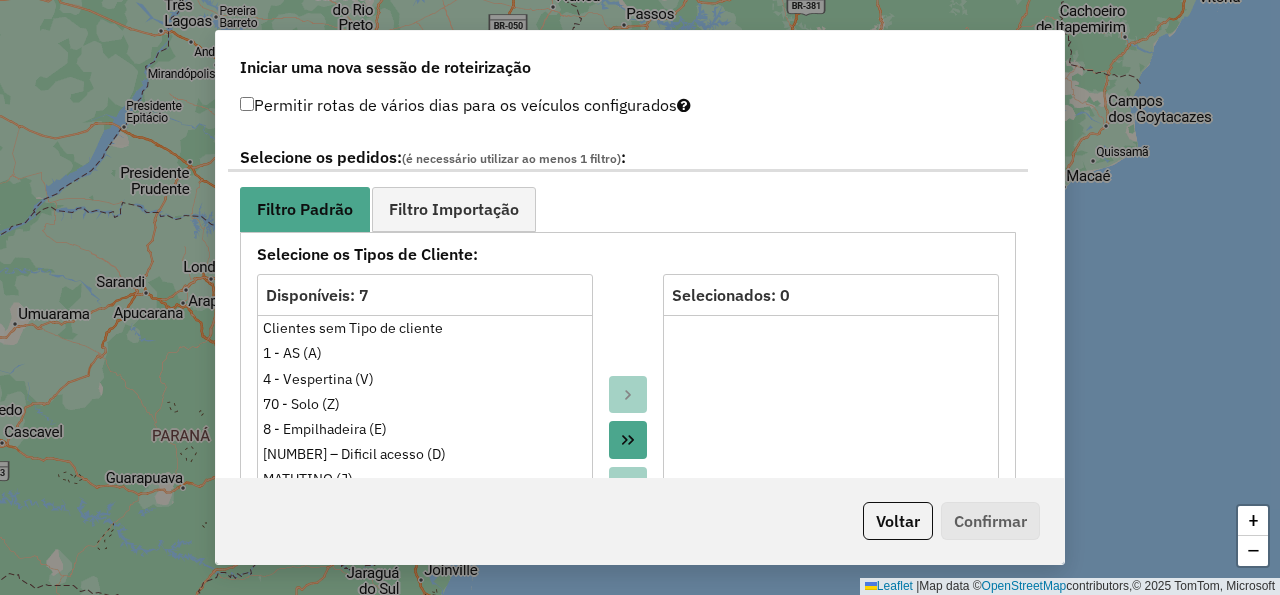 scroll, scrollTop: 1080, scrollLeft: 0, axis: vertical 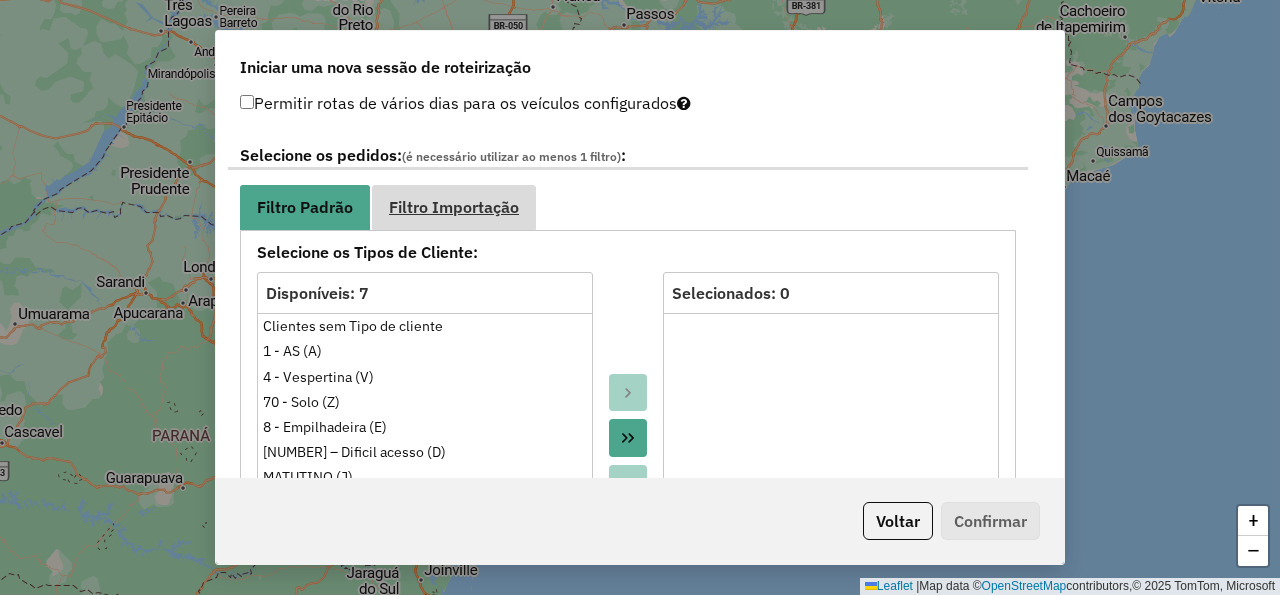 click on "Filtro Importação" at bounding box center [454, 207] 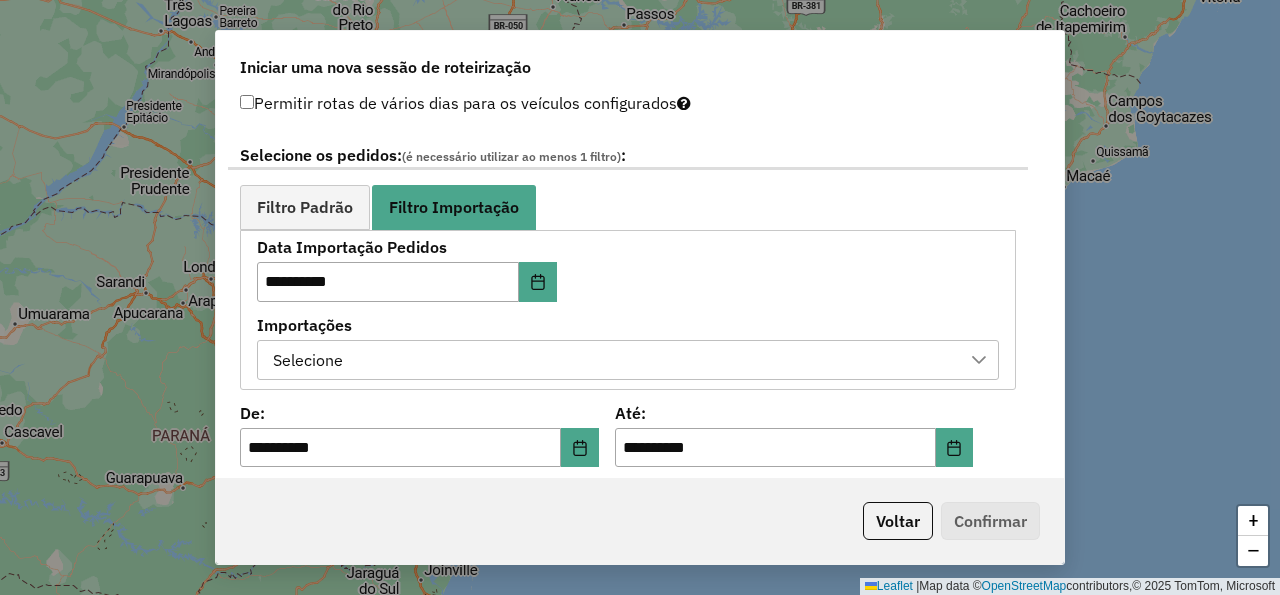 click on "Selecione" at bounding box center [613, 360] 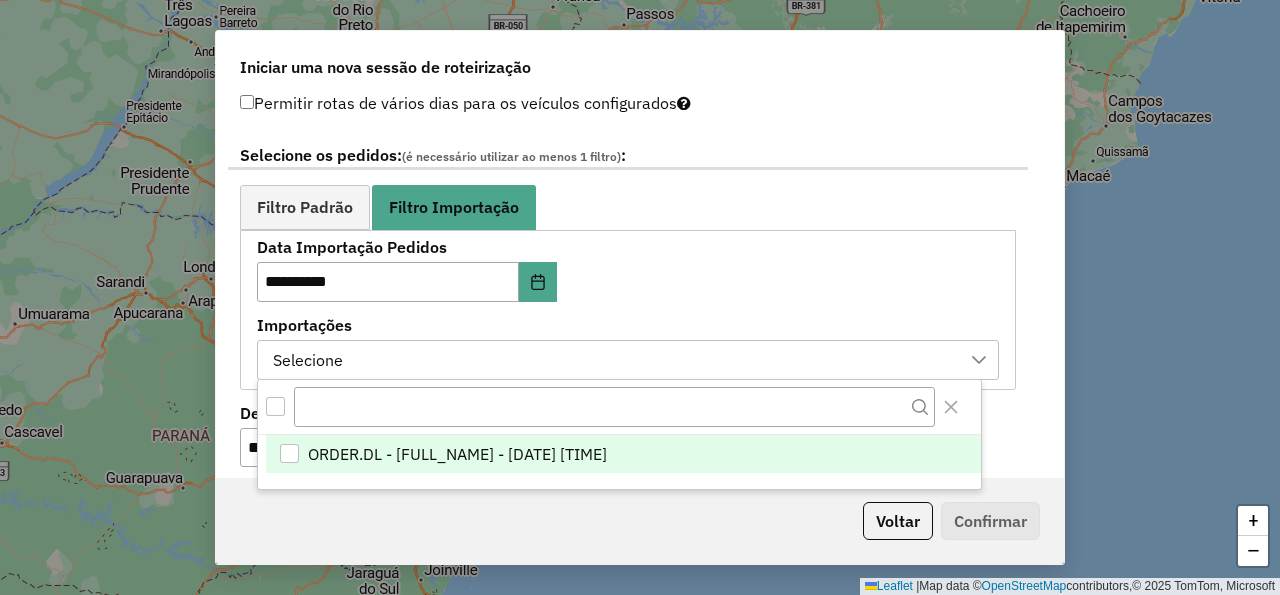 scroll, scrollTop: 14, scrollLeft: 105, axis: both 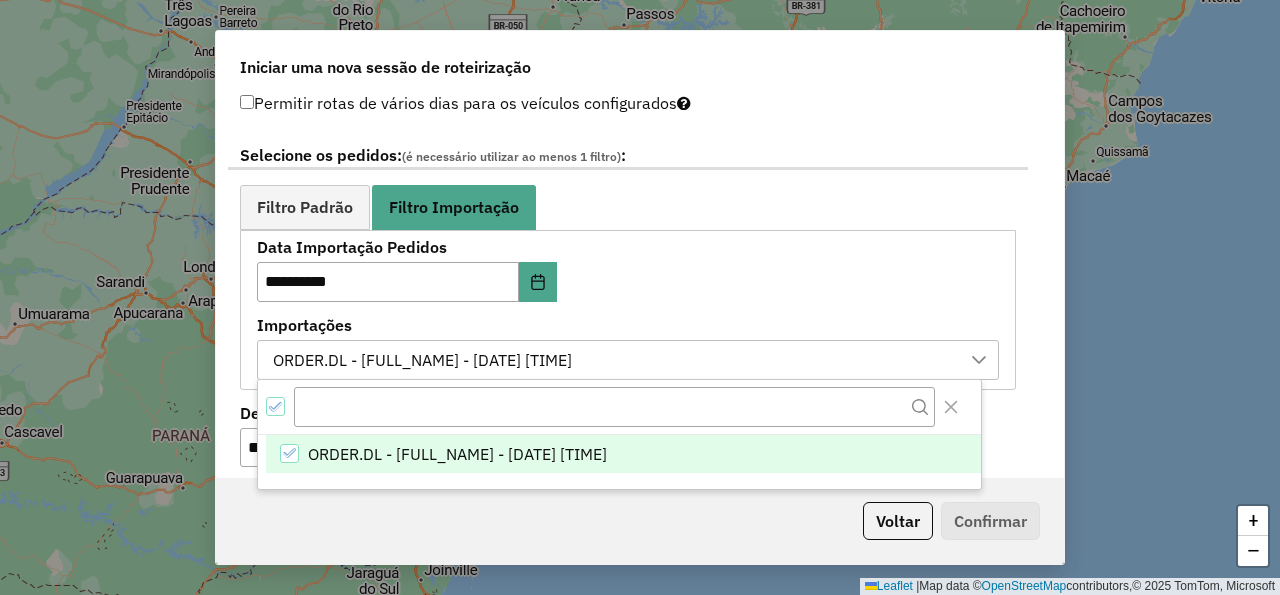 click on "Filtro Padrão Filtro Importação" 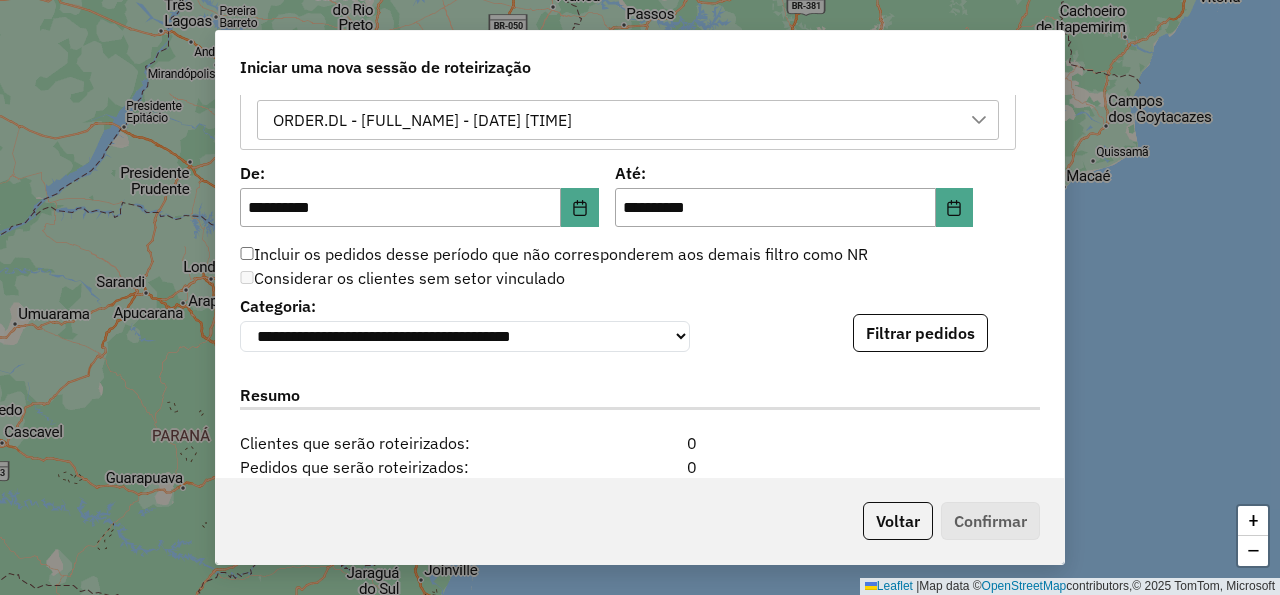scroll, scrollTop: 1440, scrollLeft: 0, axis: vertical 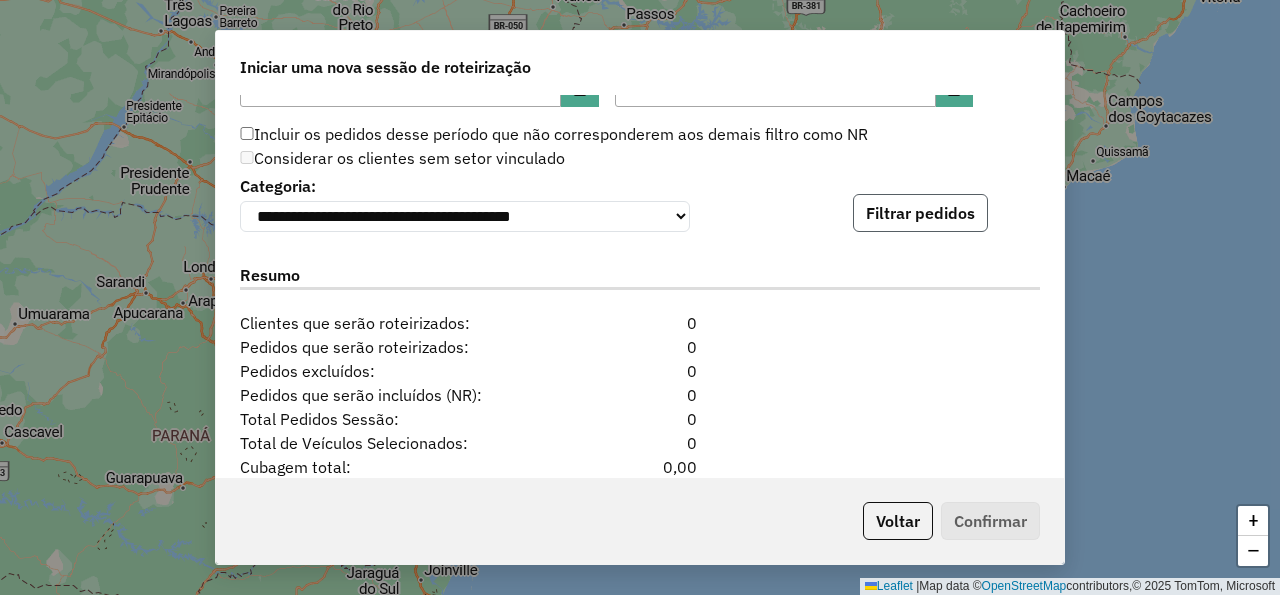 click on "Filtrar pedidos" 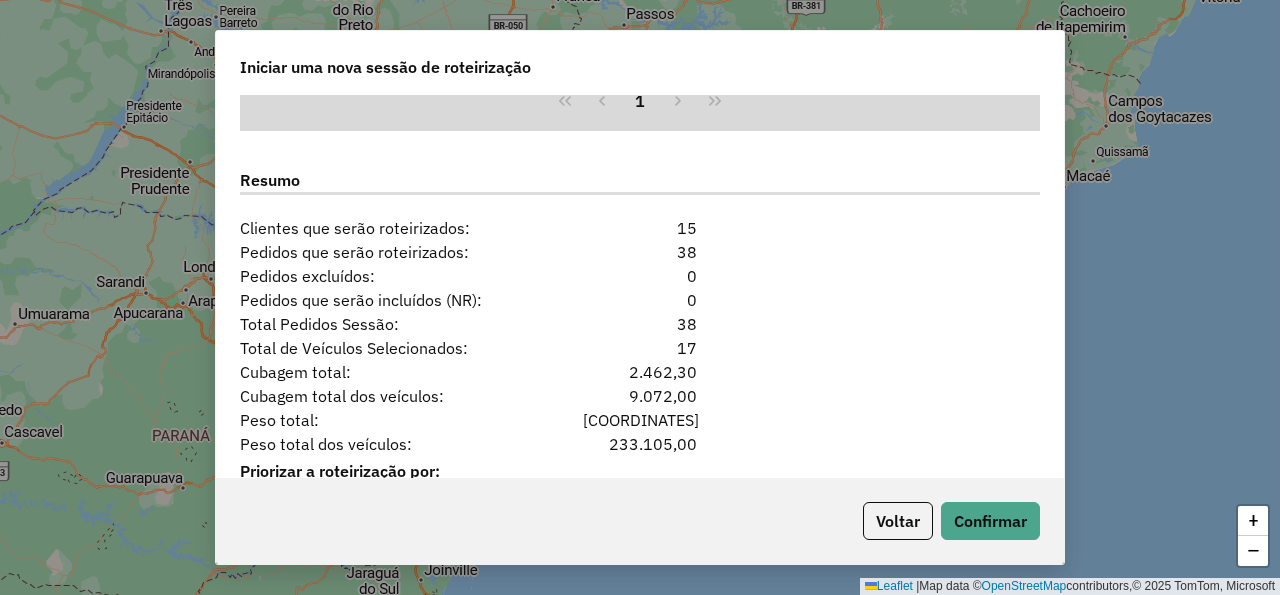 scroll, scrollTop: 2060, scrollLeft: 0, axis: vertical 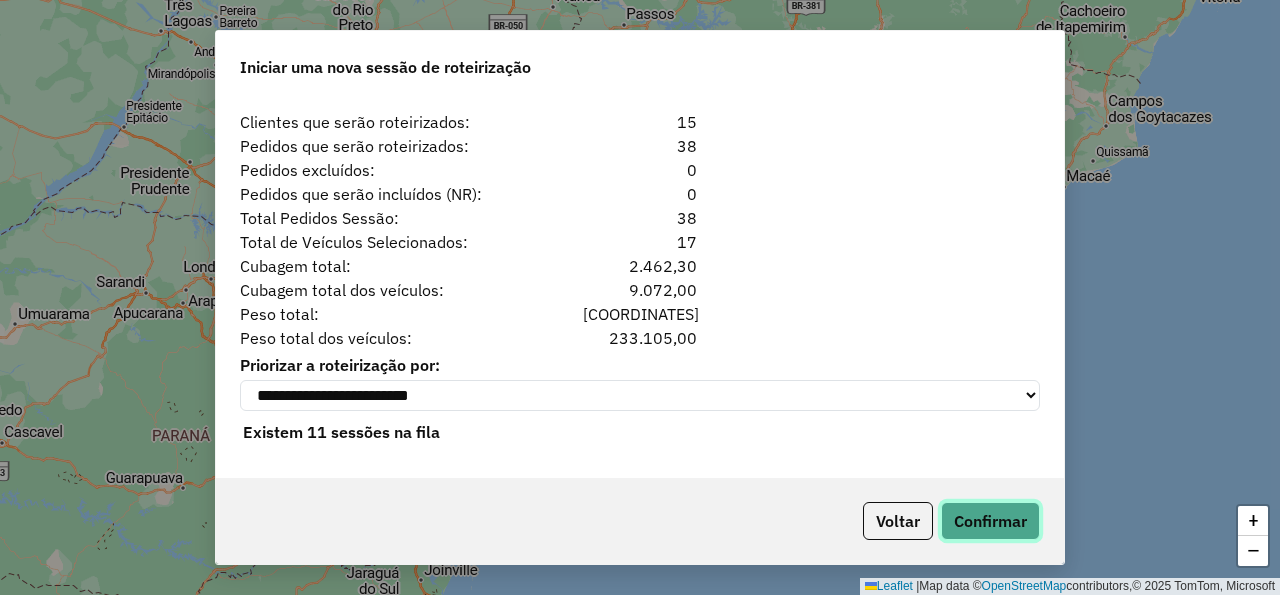 click on "Confirmar" 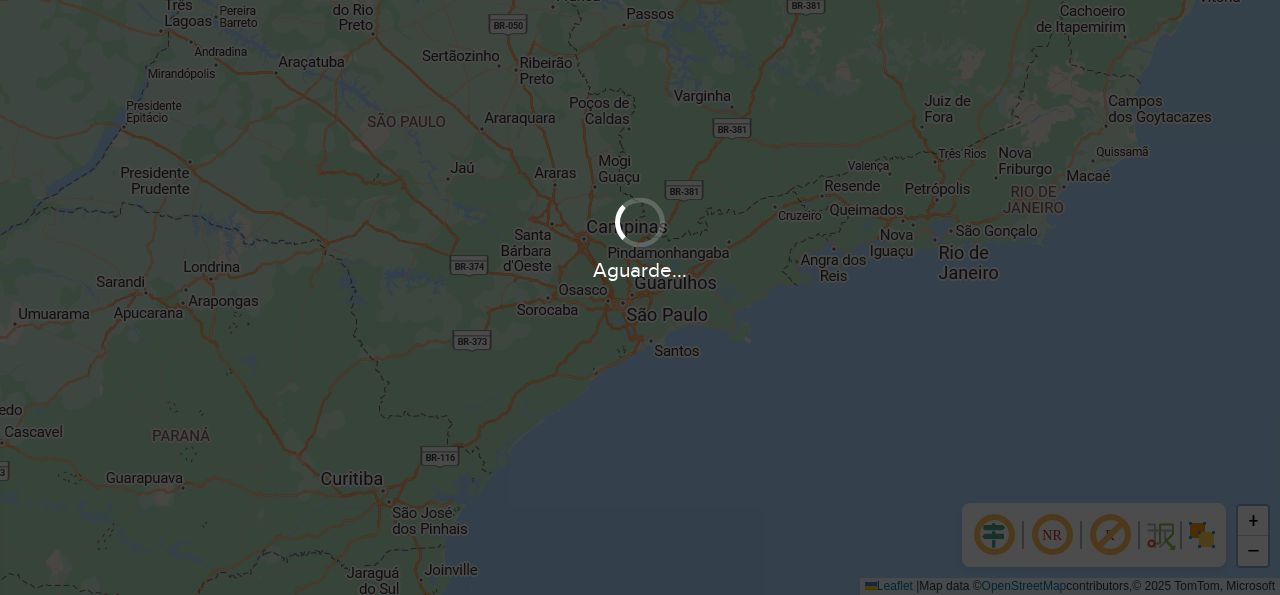 scroll, scrollTop: 0, scrollLeft: 0, axis: both 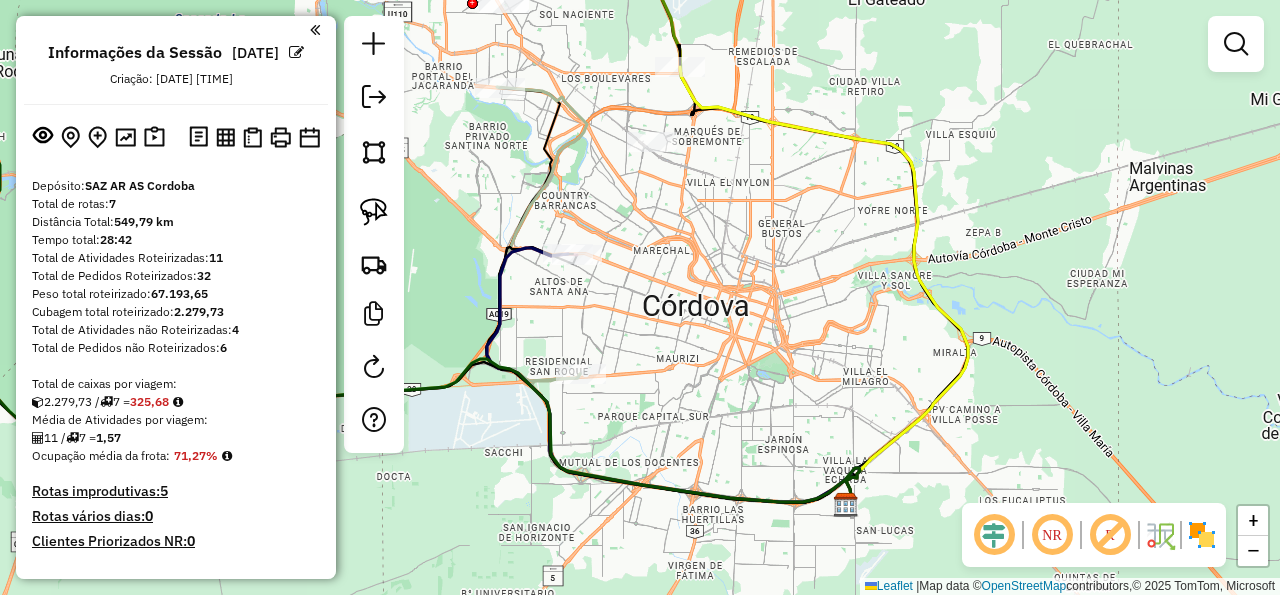 click 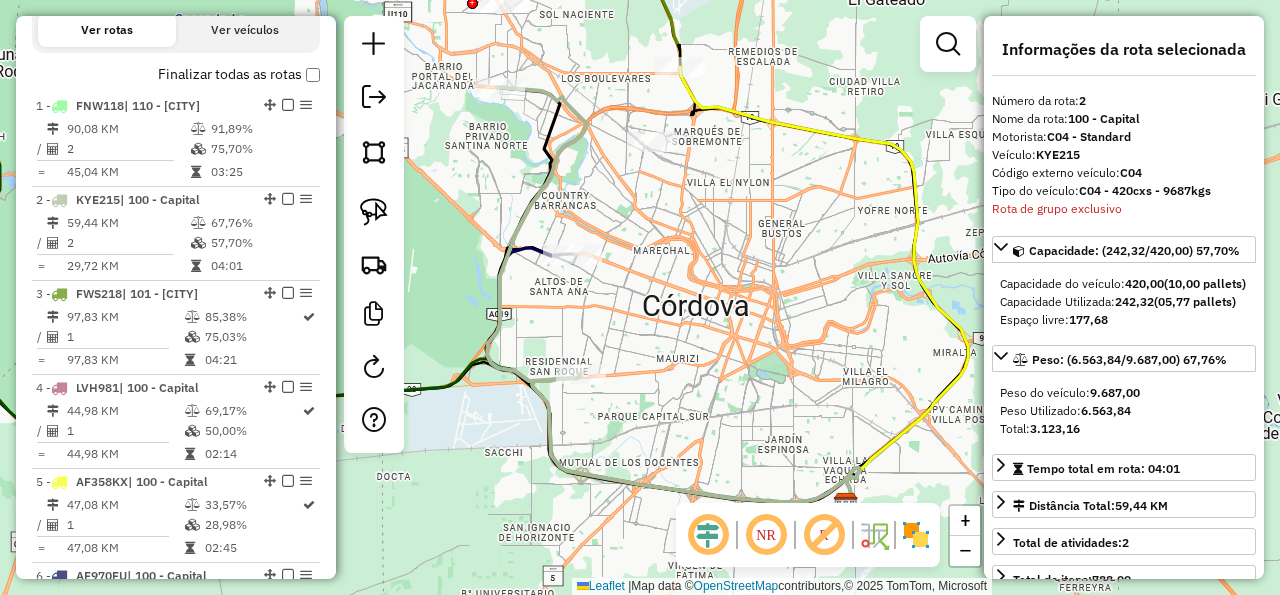 scroll, scrollTop: 857, scrollLeft: 0, axis: vertical 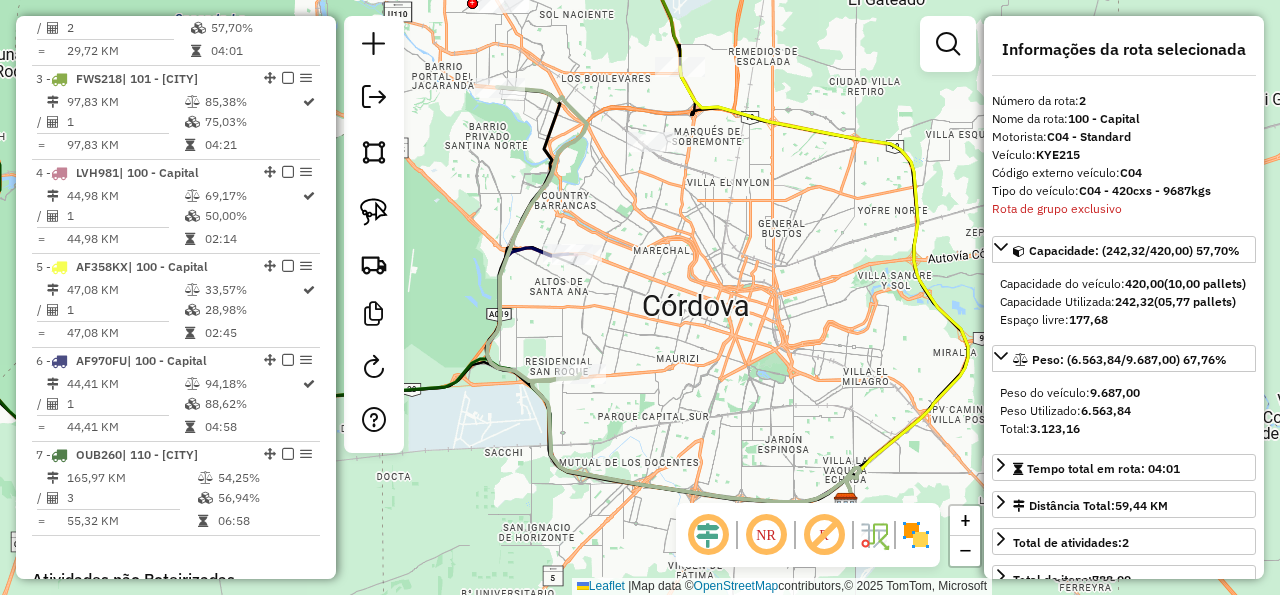 click 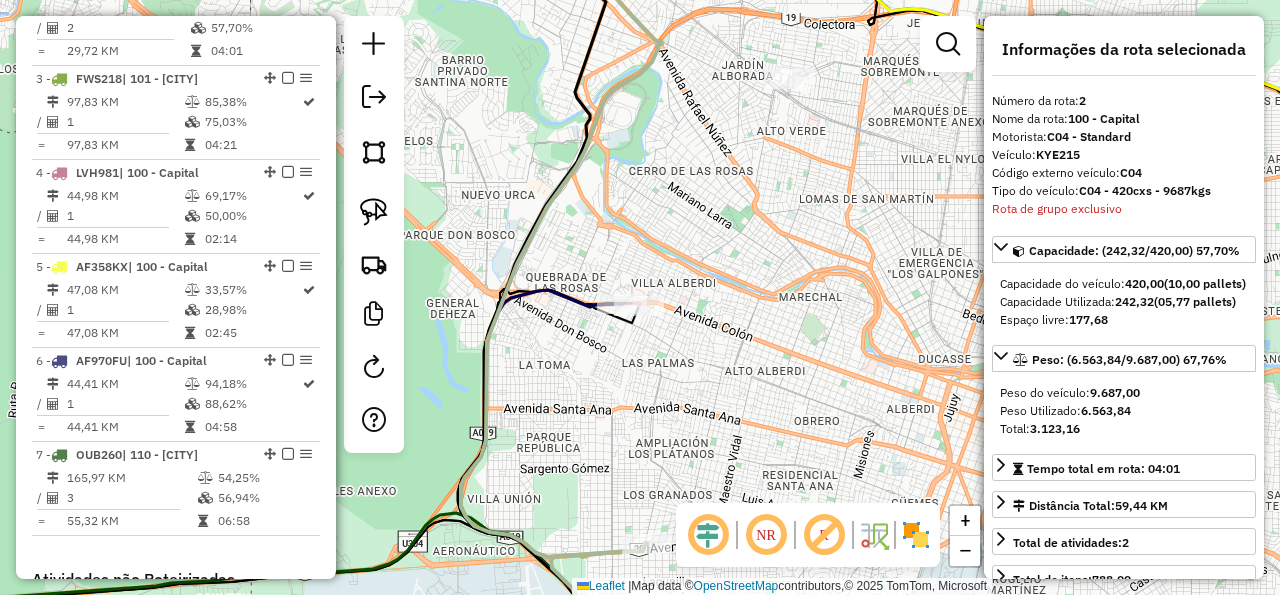 drag, startPoint x: 615, startPoint y: 272, endPoint x: 615, endPoint y: 225, distance: 47 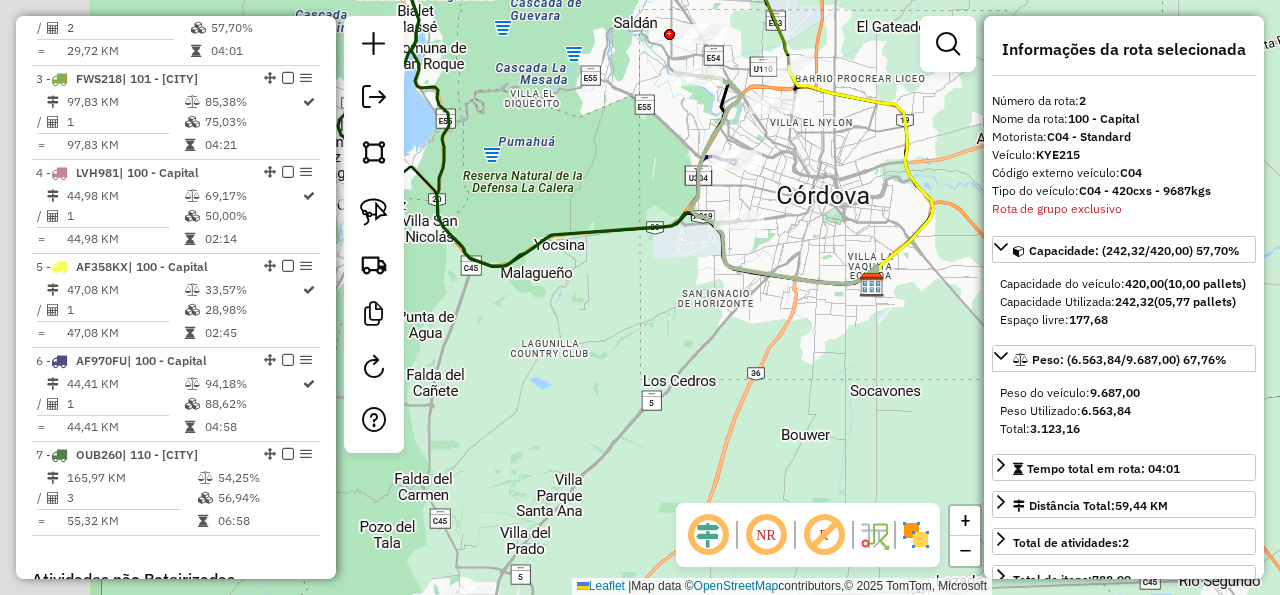 drag, startPoint x: 698, startPoint y: 366, endPoint x: 811, endPoint y: 260, distance: 154.93547 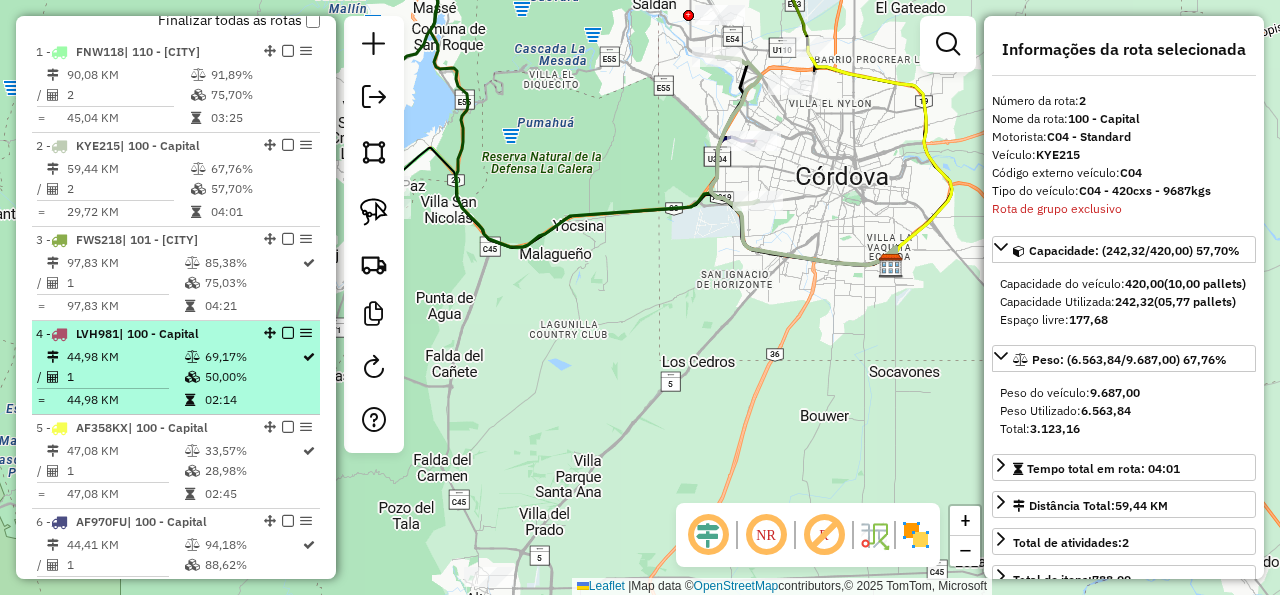 scroll, scrollTop: 677, scrollLeft: 0, axis: vertical 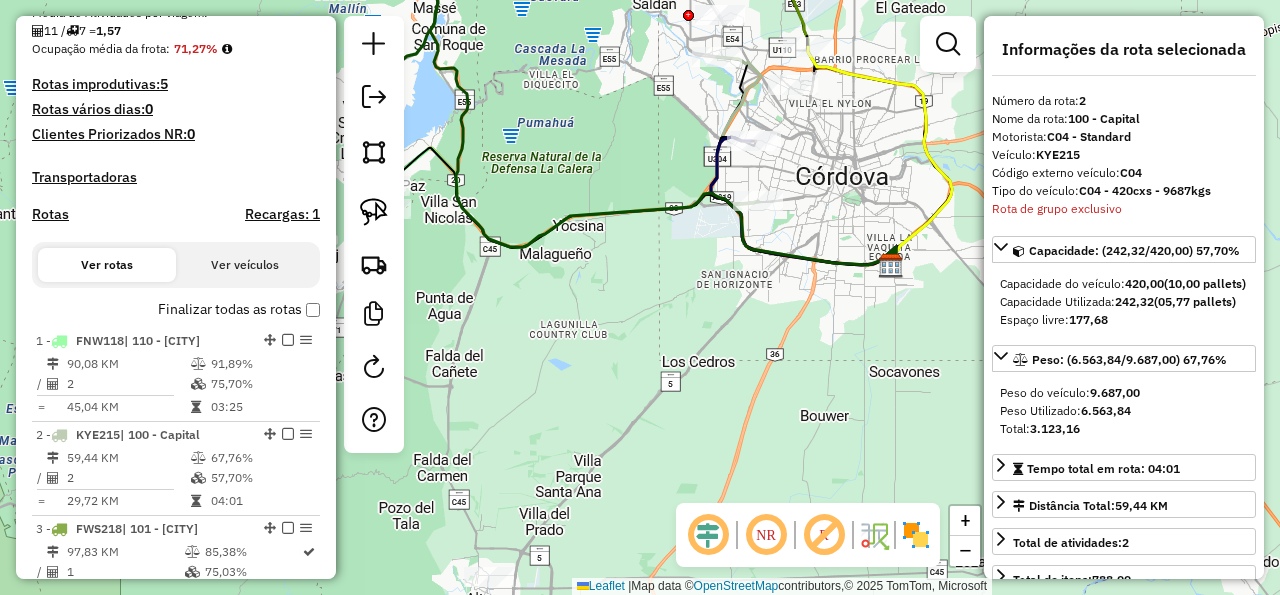 click on "Rotas" at bounding box center (50, 214) 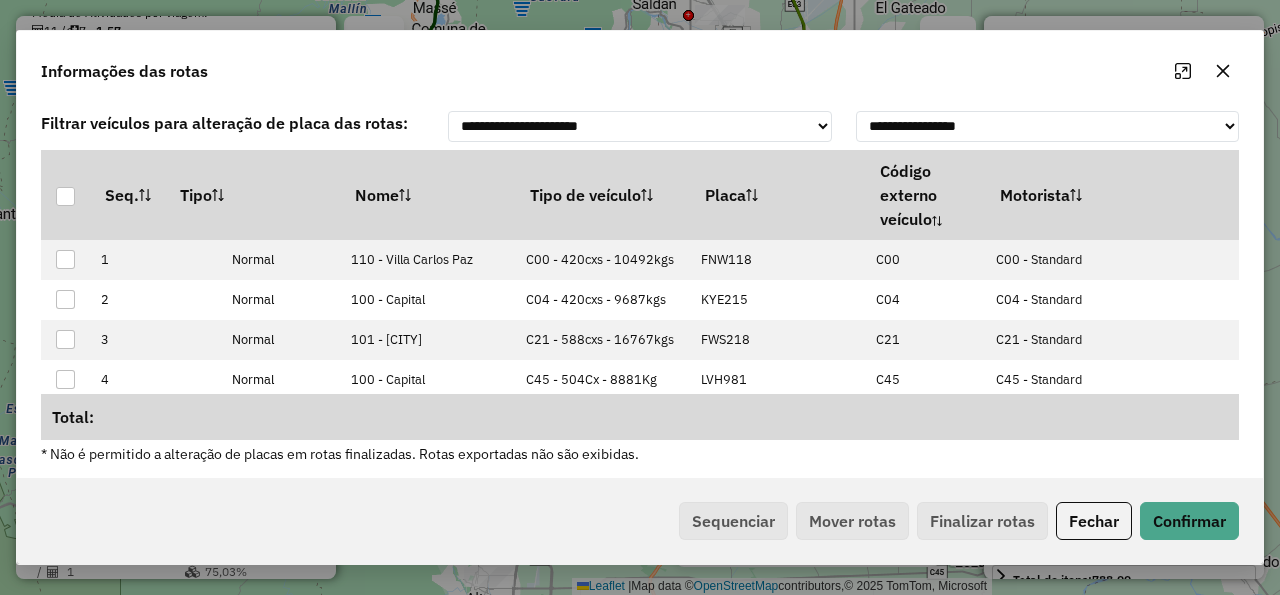 click on "Sequenciar   Mover rotas   Finalizar rotas   Fechar   Confirmar" 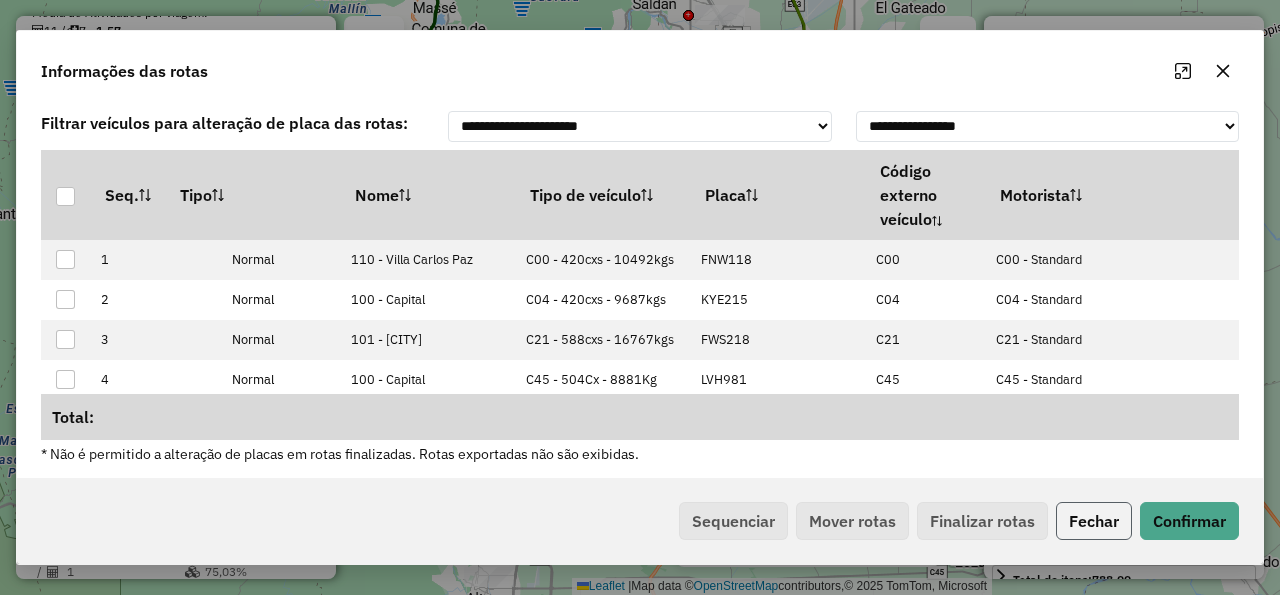 click on "Fechar" 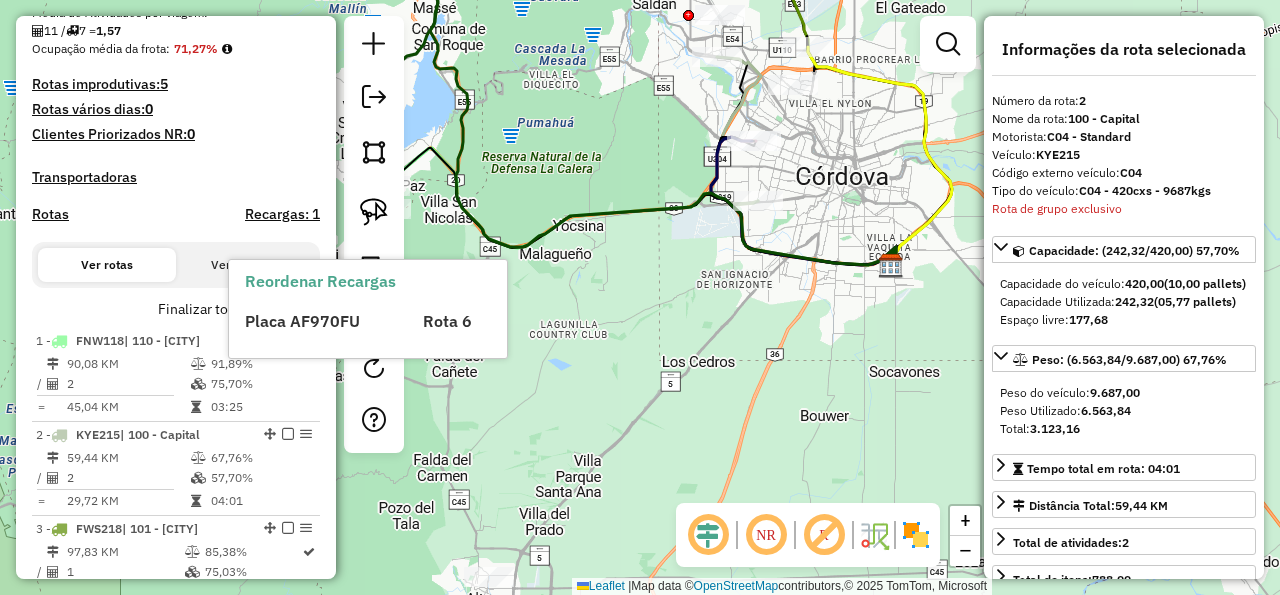 click on "Reordenar Recargas Placa AF970FU Rota 6" at bounding box center [368, 309] 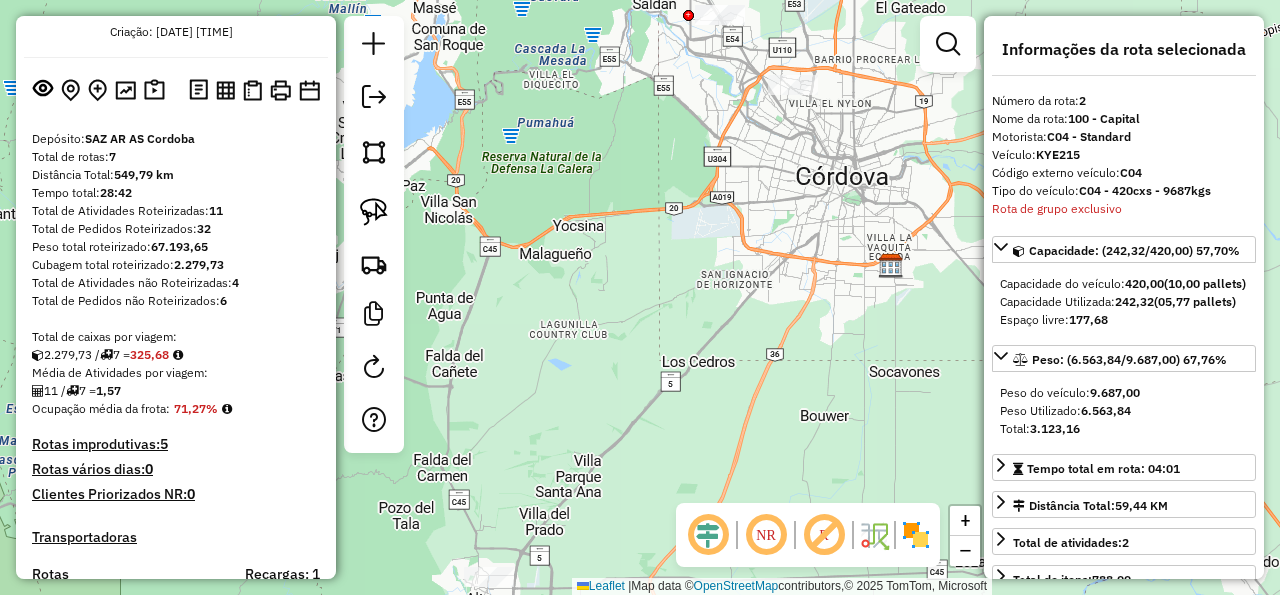 scroll, scrollTop: 0, scrollLeft: 0, axis: both 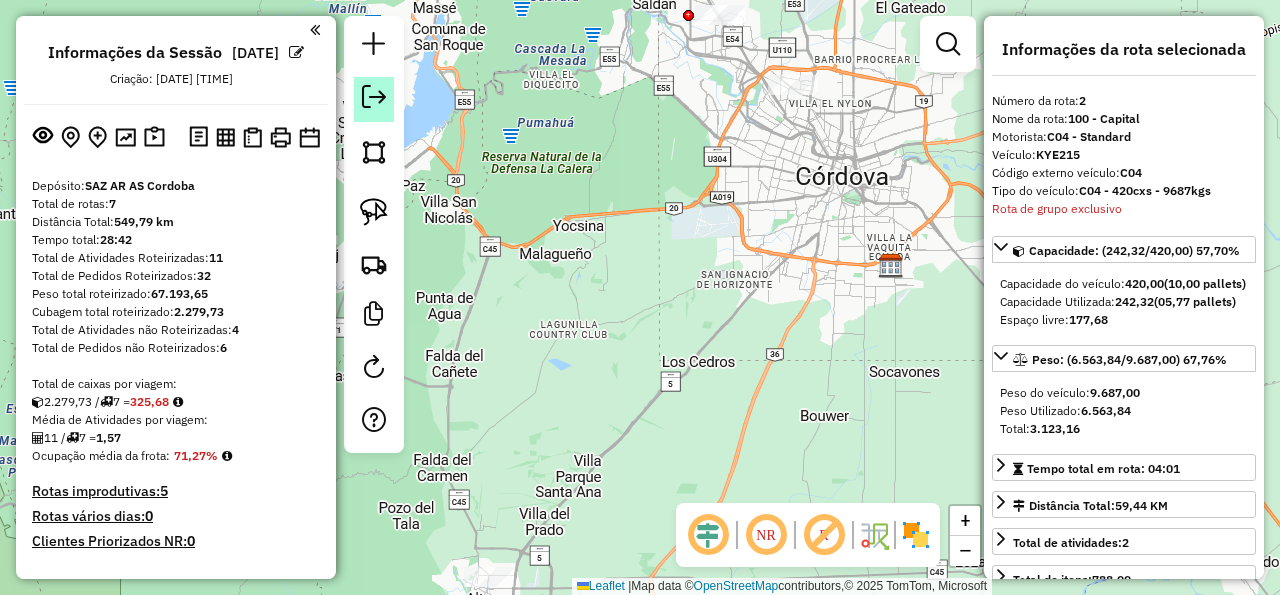 click 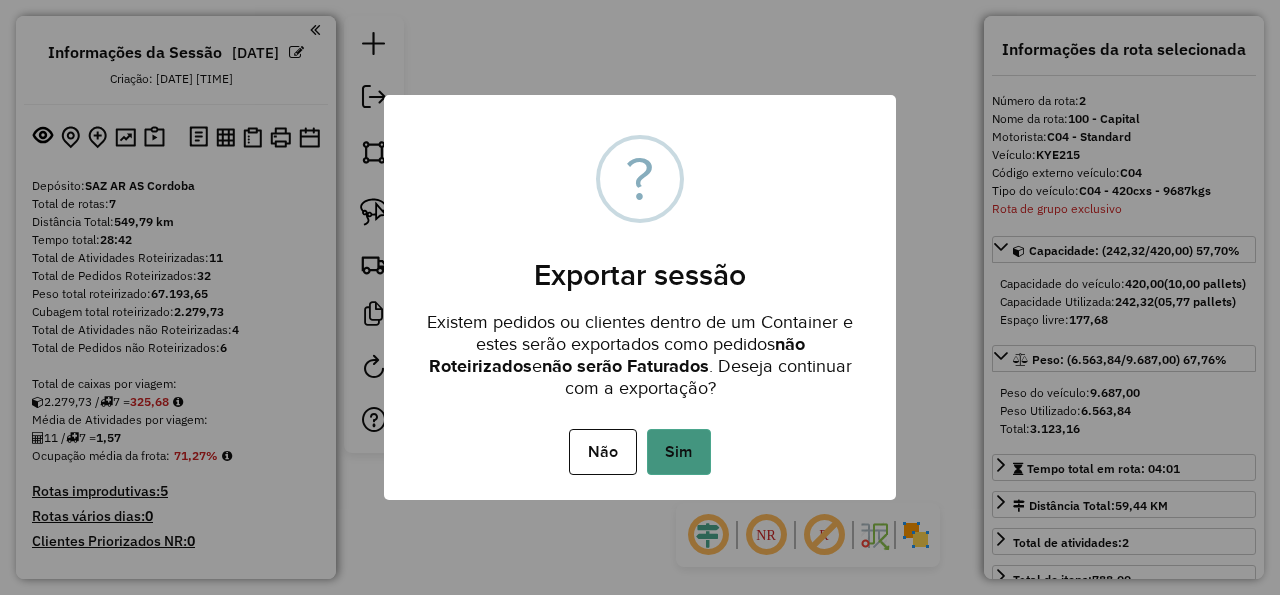 click on "Sim" at bounding box center (679, 452) 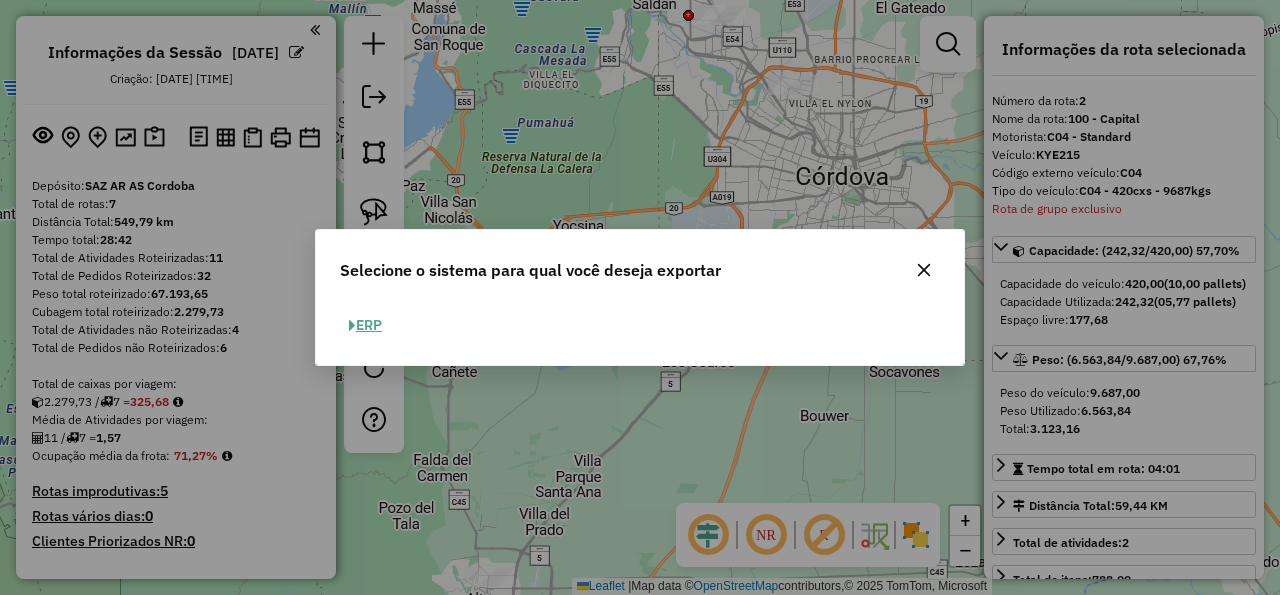 click on "ERP" 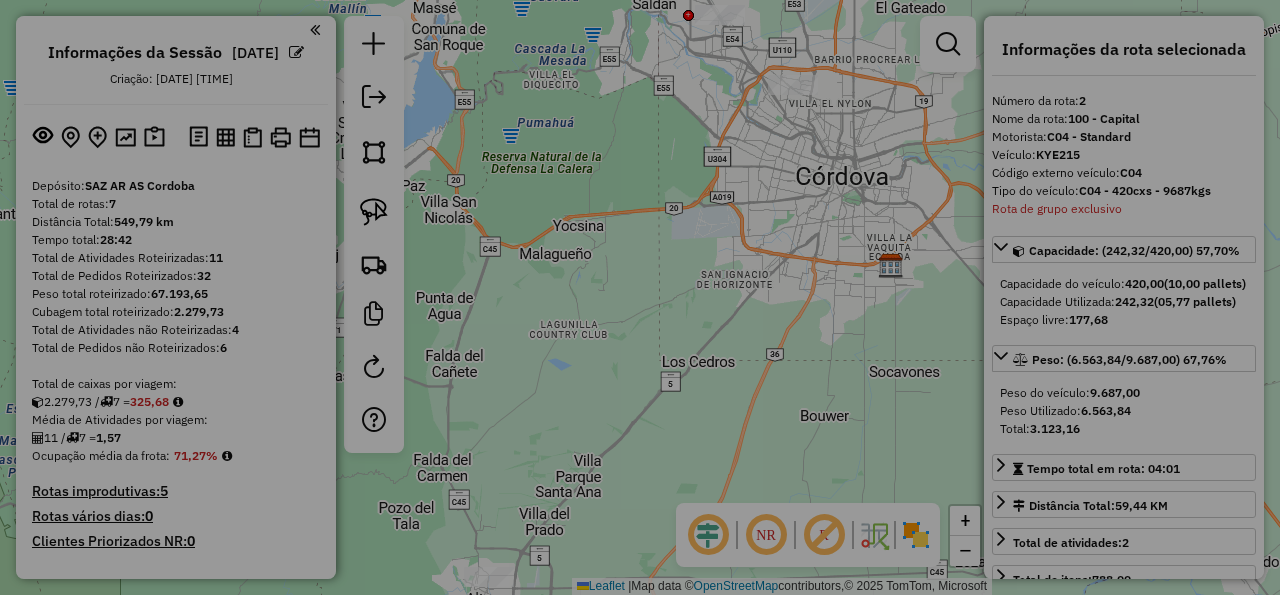 select on "*********" 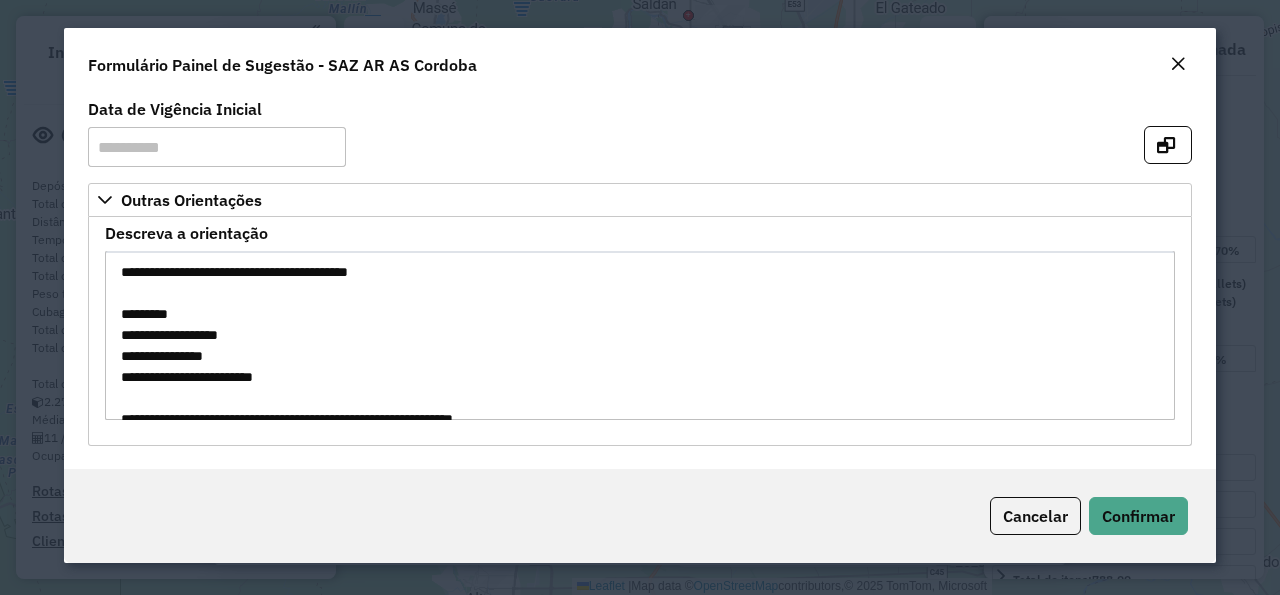 click 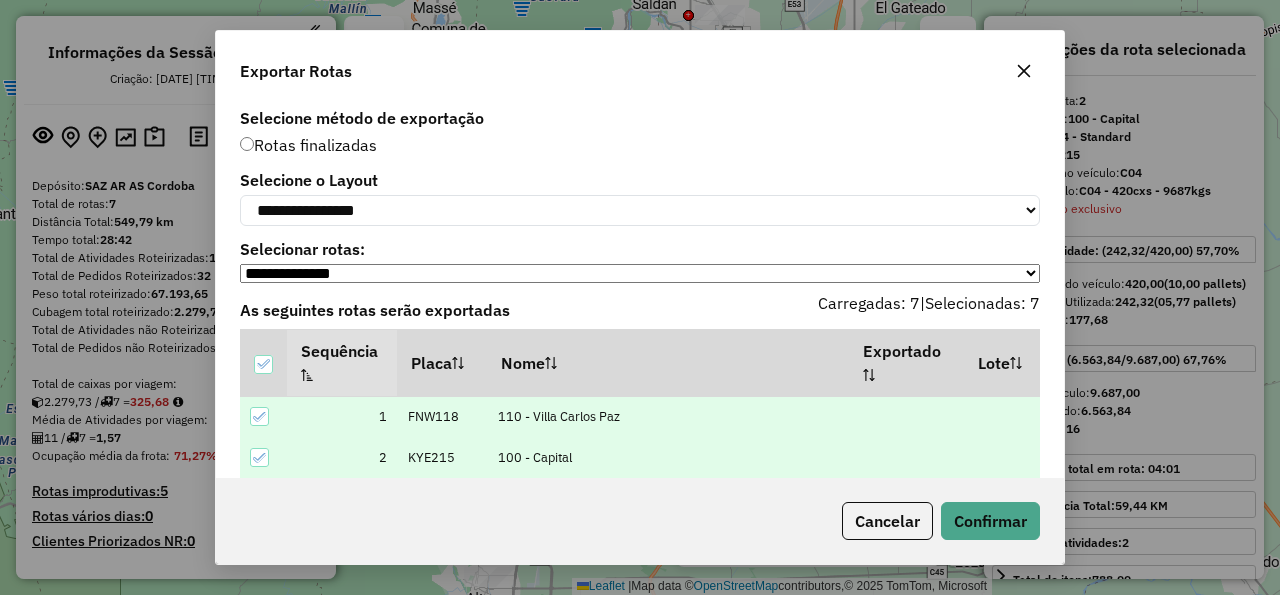 click on "**********" 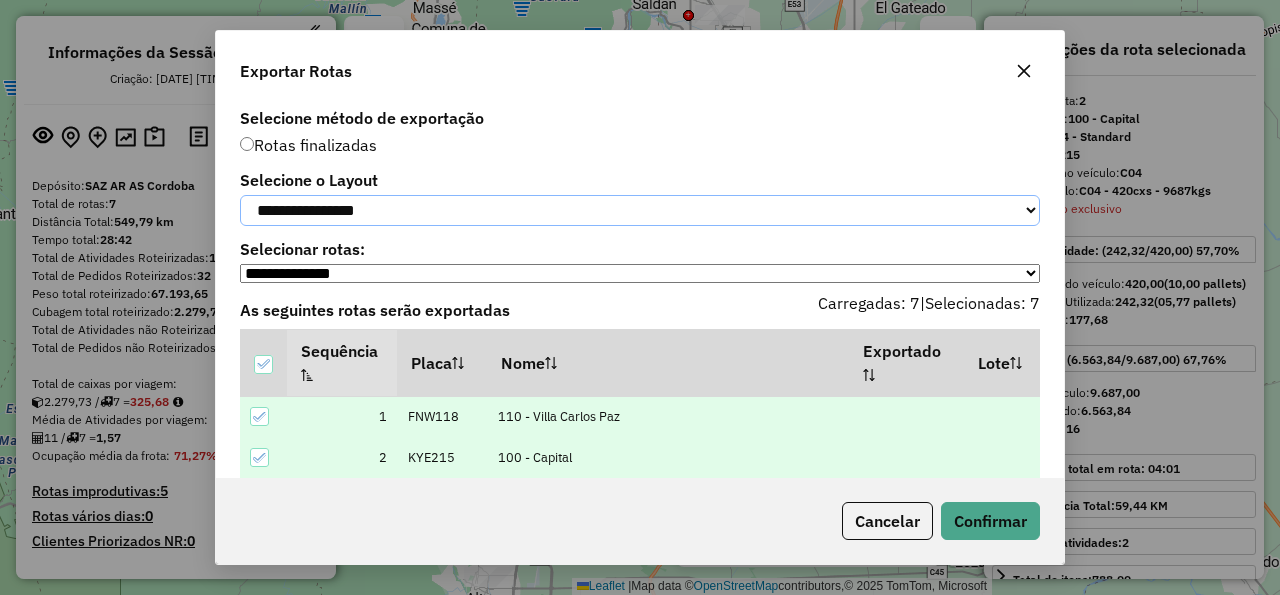 click on "**********" 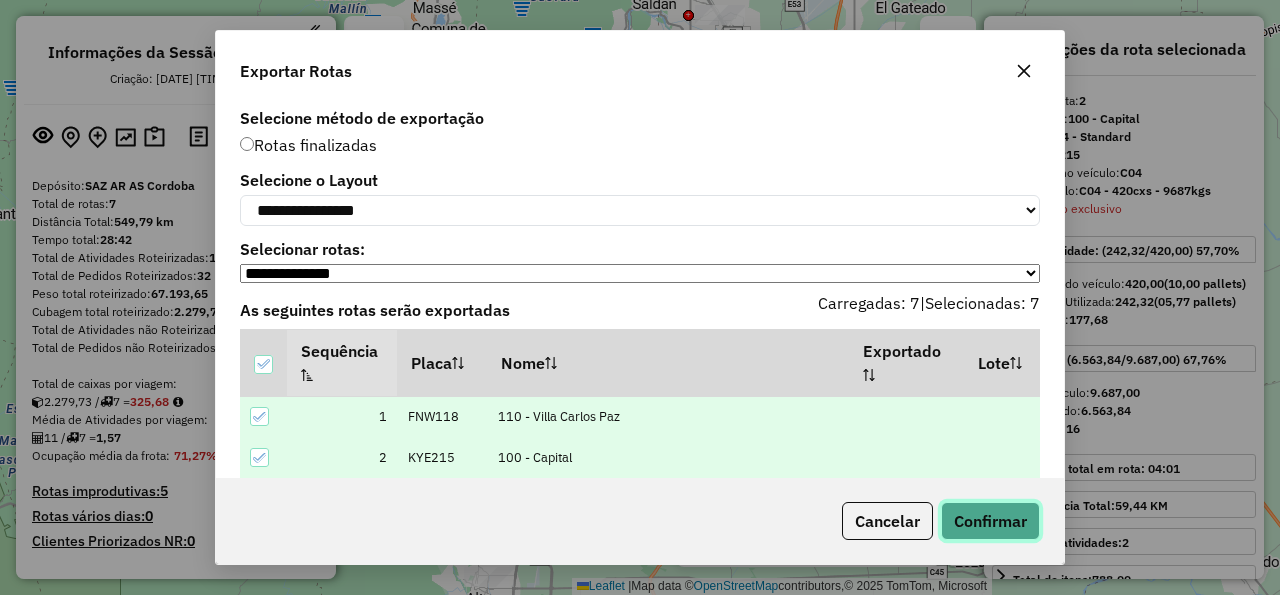 click on "Confirmar" 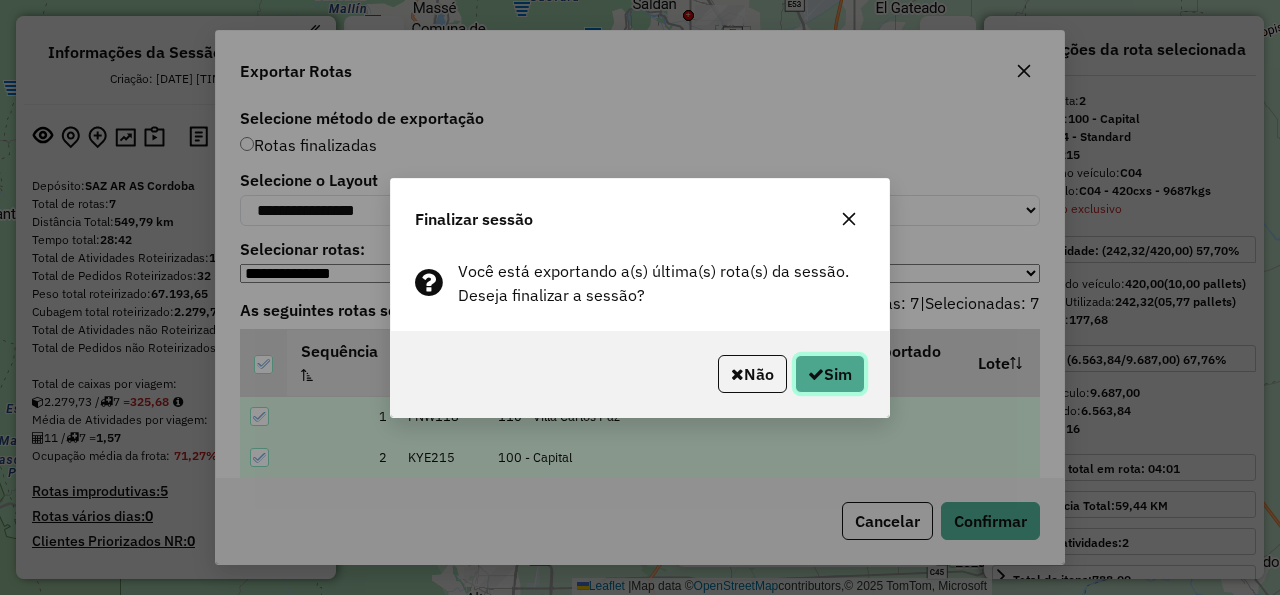 click on "Sim" 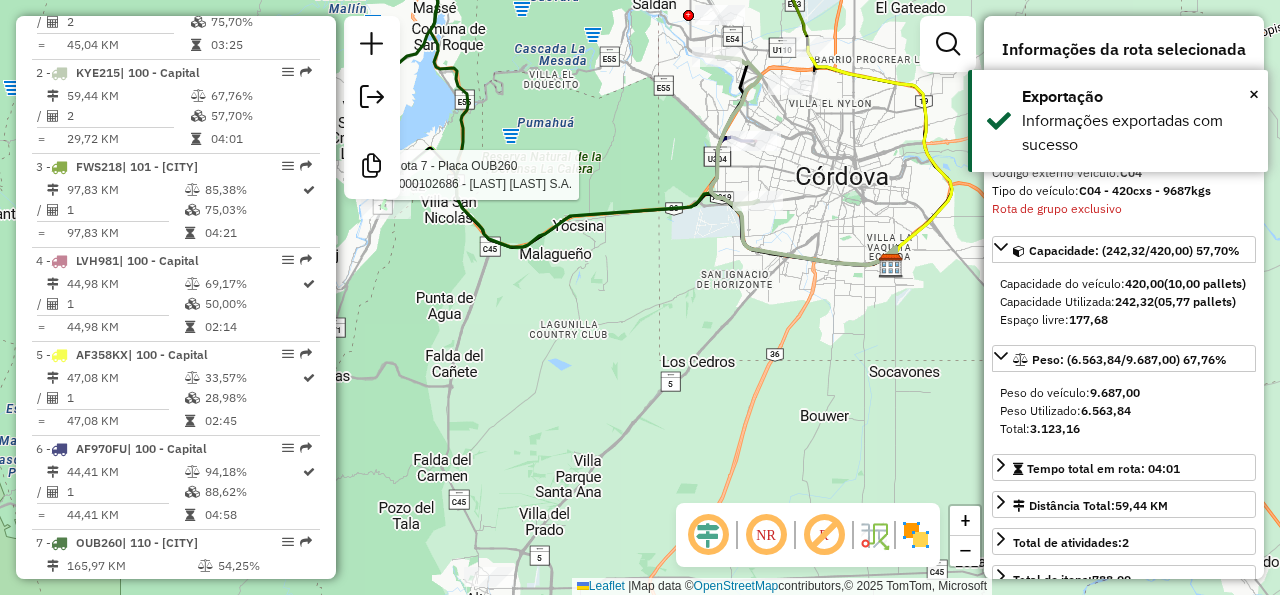 scroll, scrollTop: 871, scrollLeft: 0, axis: vertical 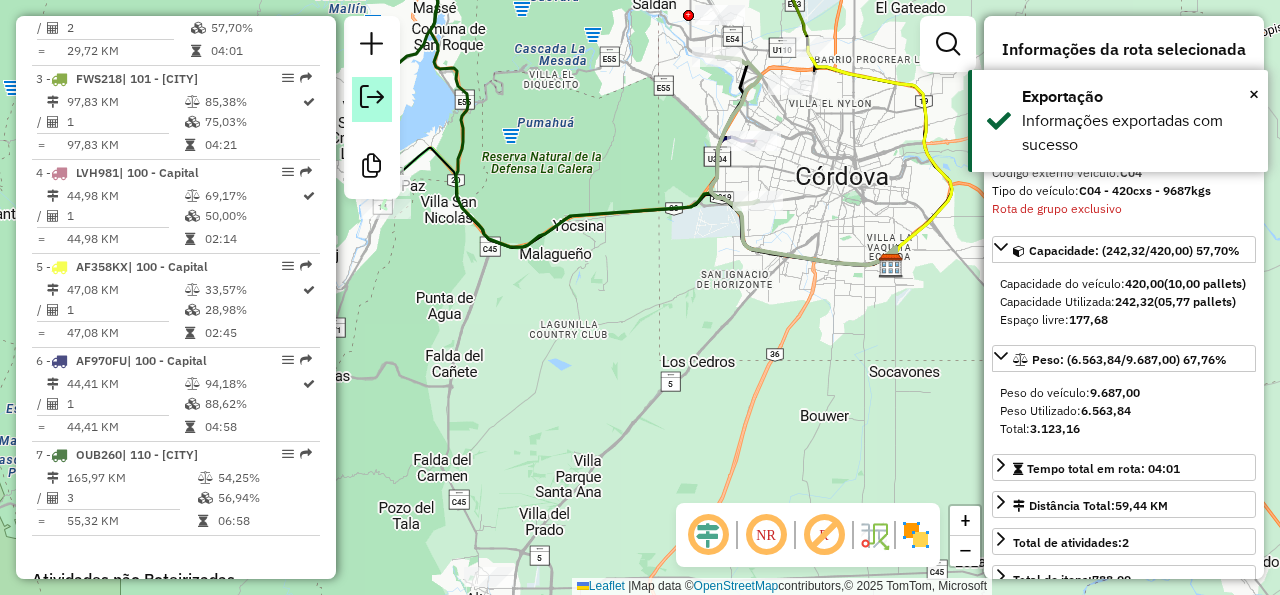 click 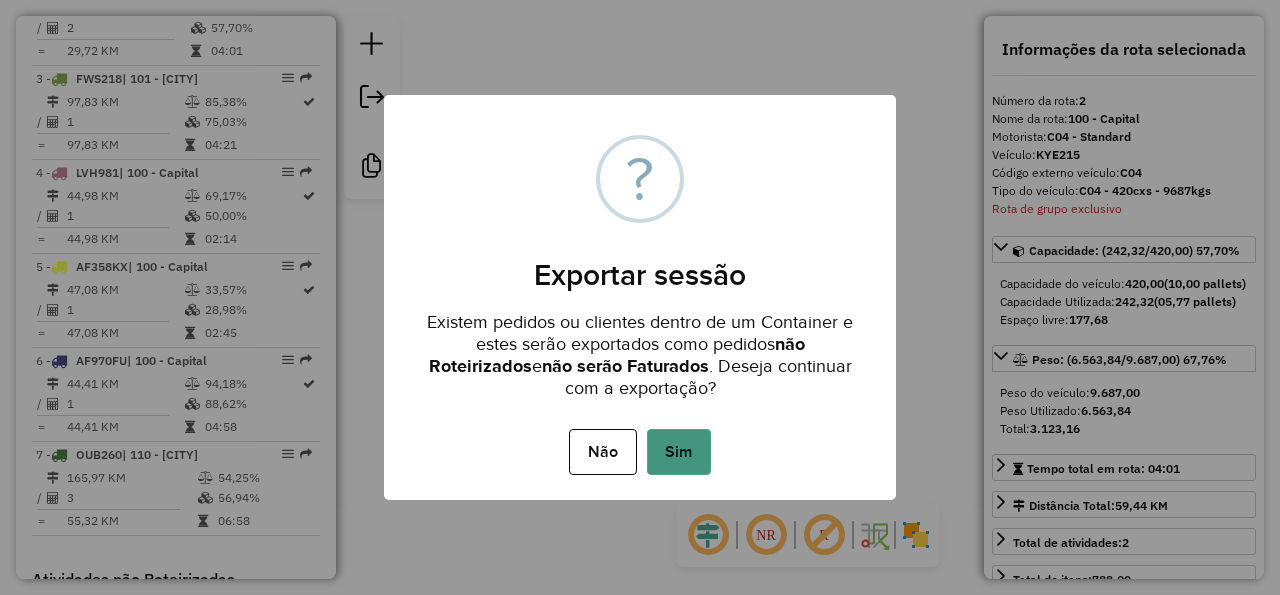 click on "Sim" at bounding box center (679, 452) 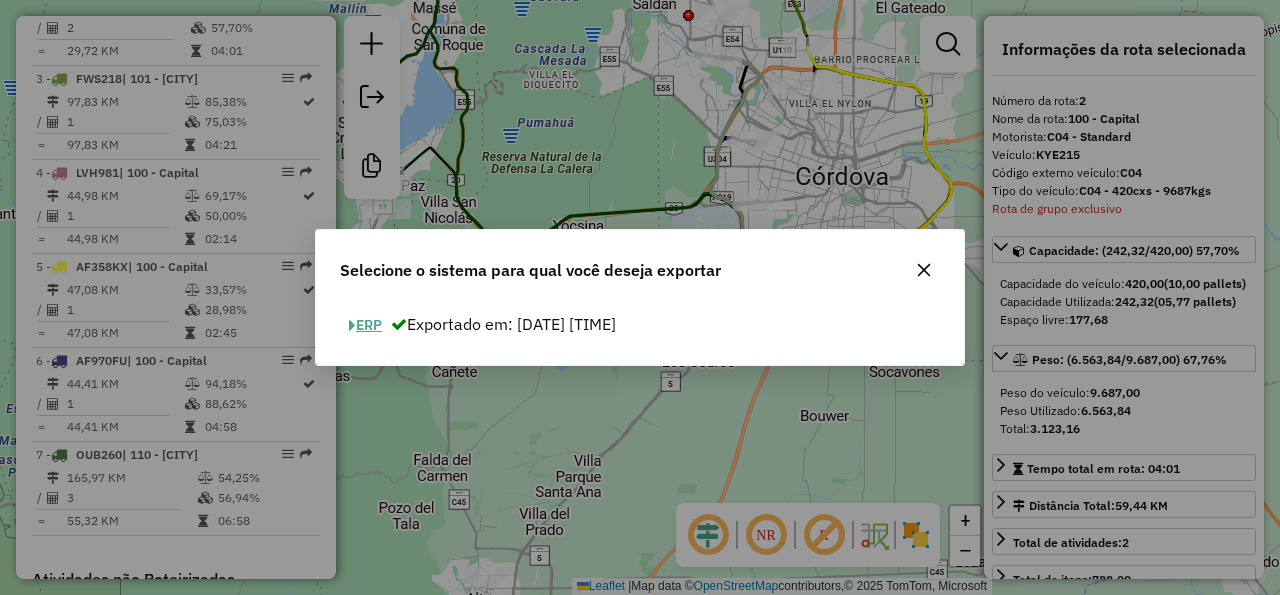 click on "ERP" 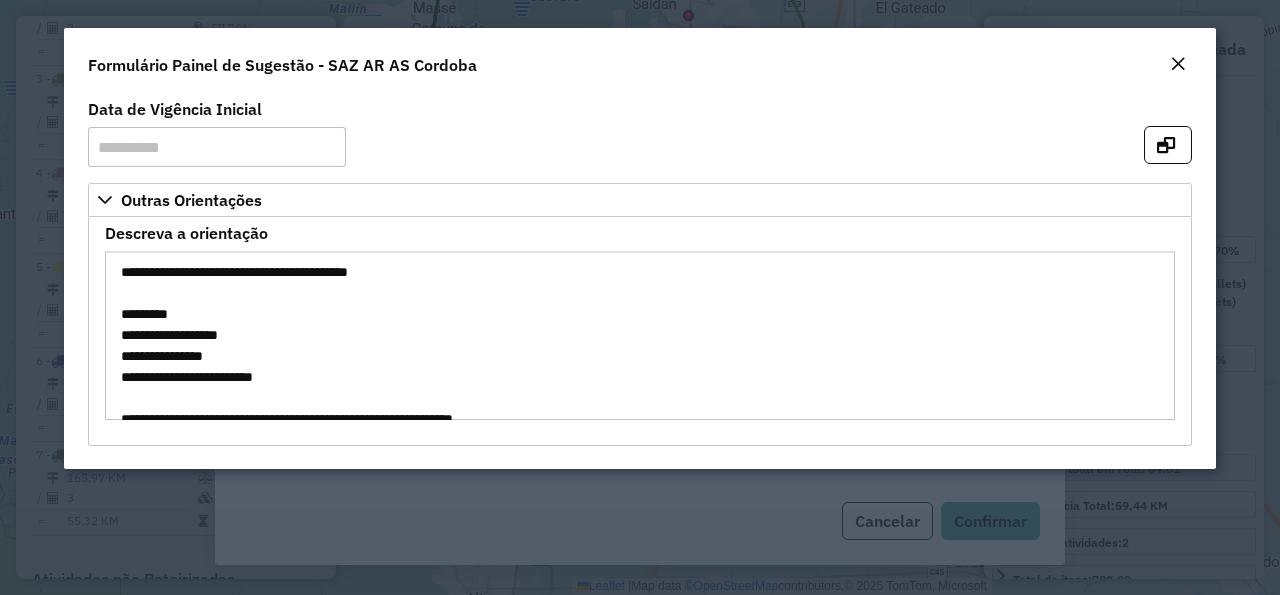 click 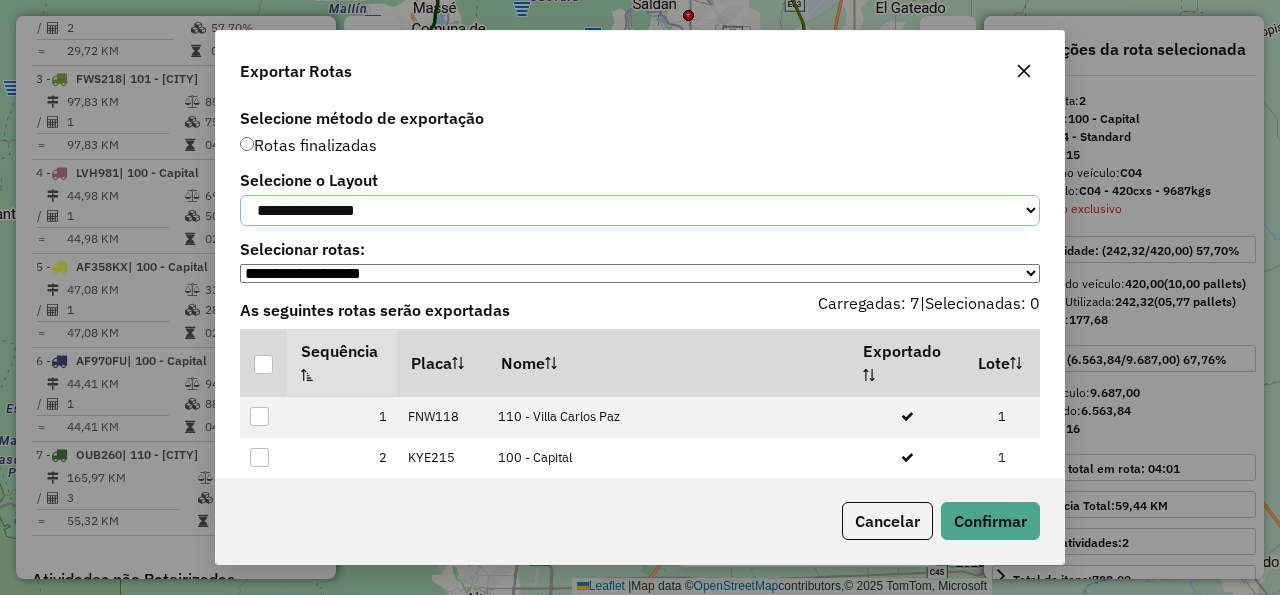 click on "**********" 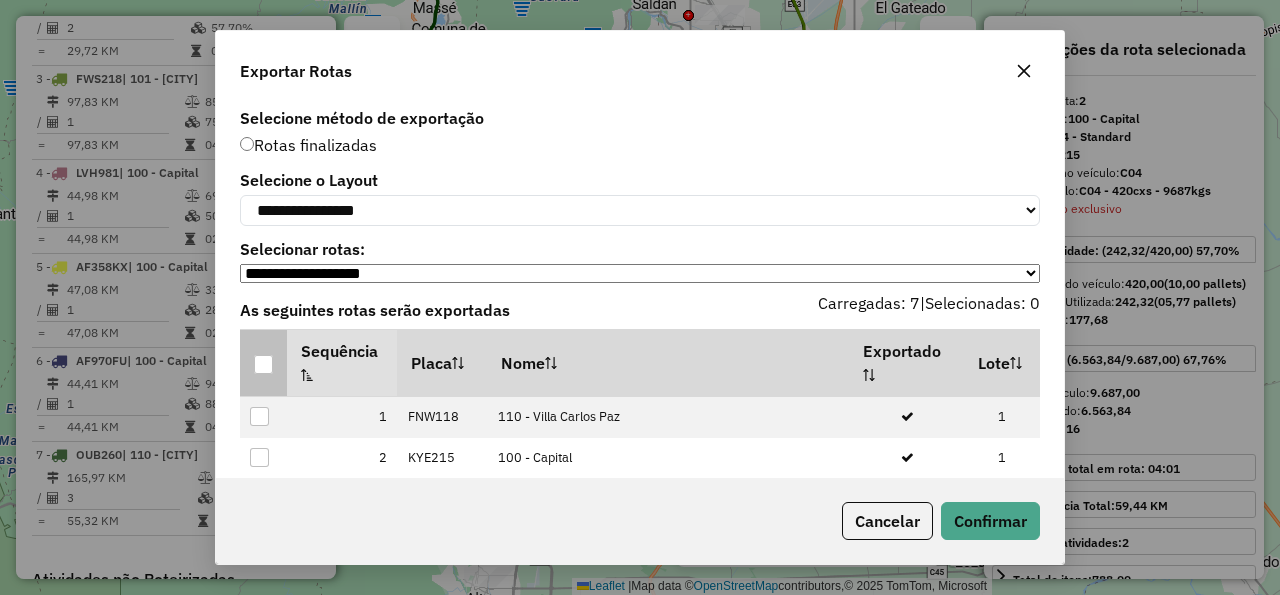 click at bounding box center [263, 364] 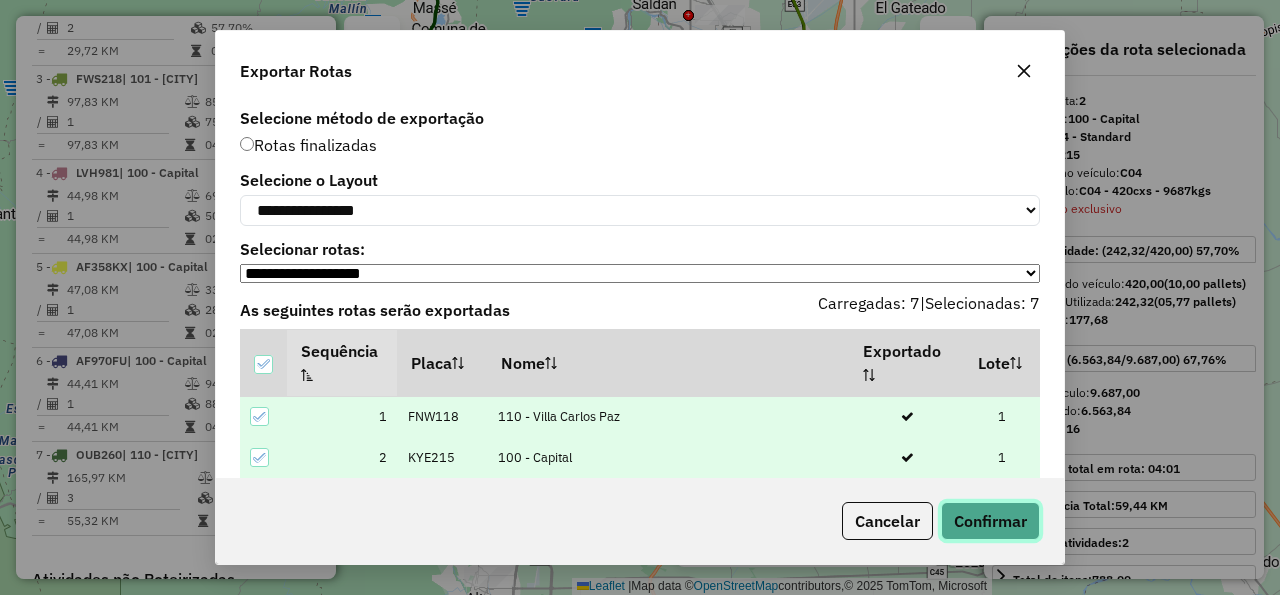 click on "Confirmar" 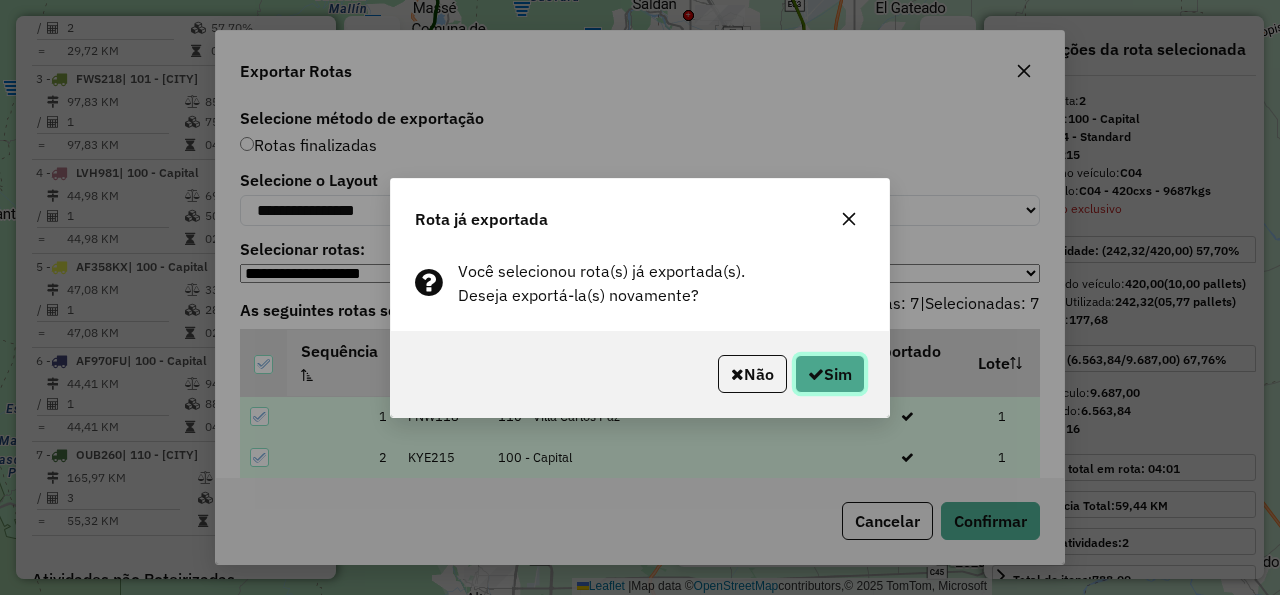 click on "Sim" 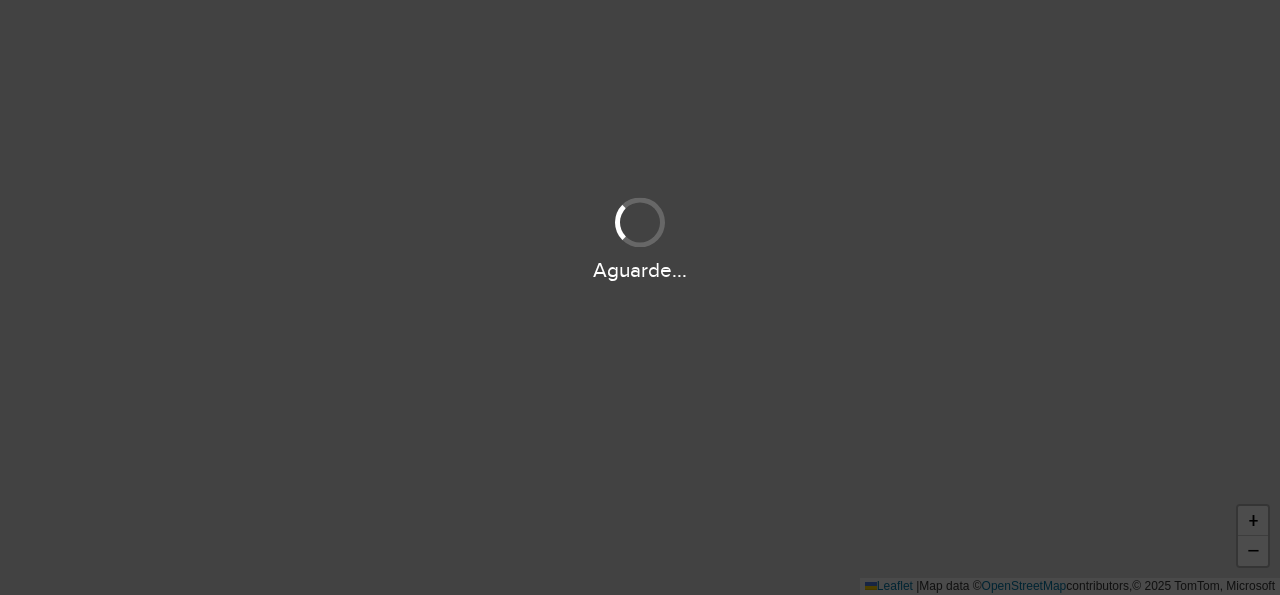scroll, scrollTop: 0, scrollLeft: 0, axis: both 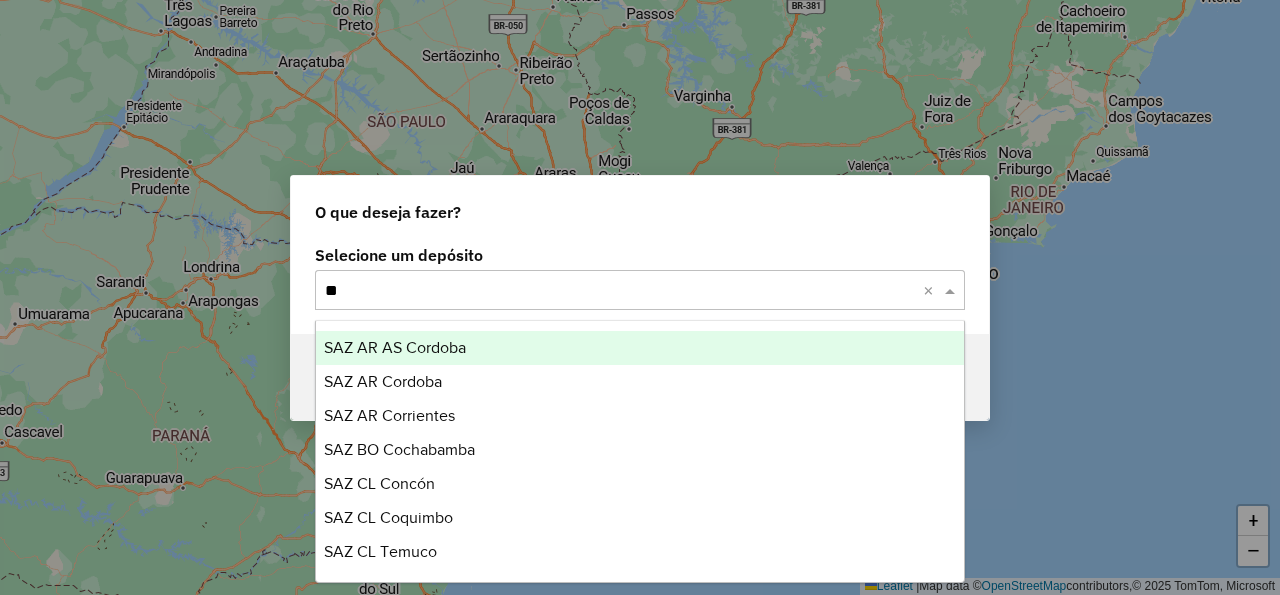type on "***" 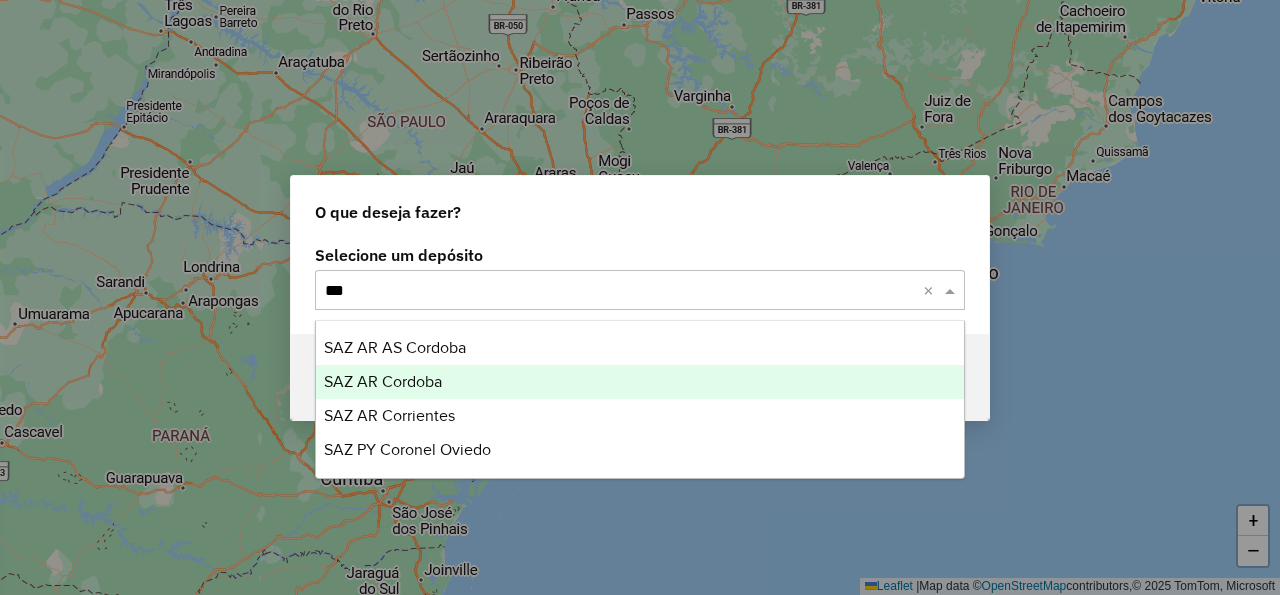 click on "SAZ AR Cordoba" at bounding box center (383, 381) 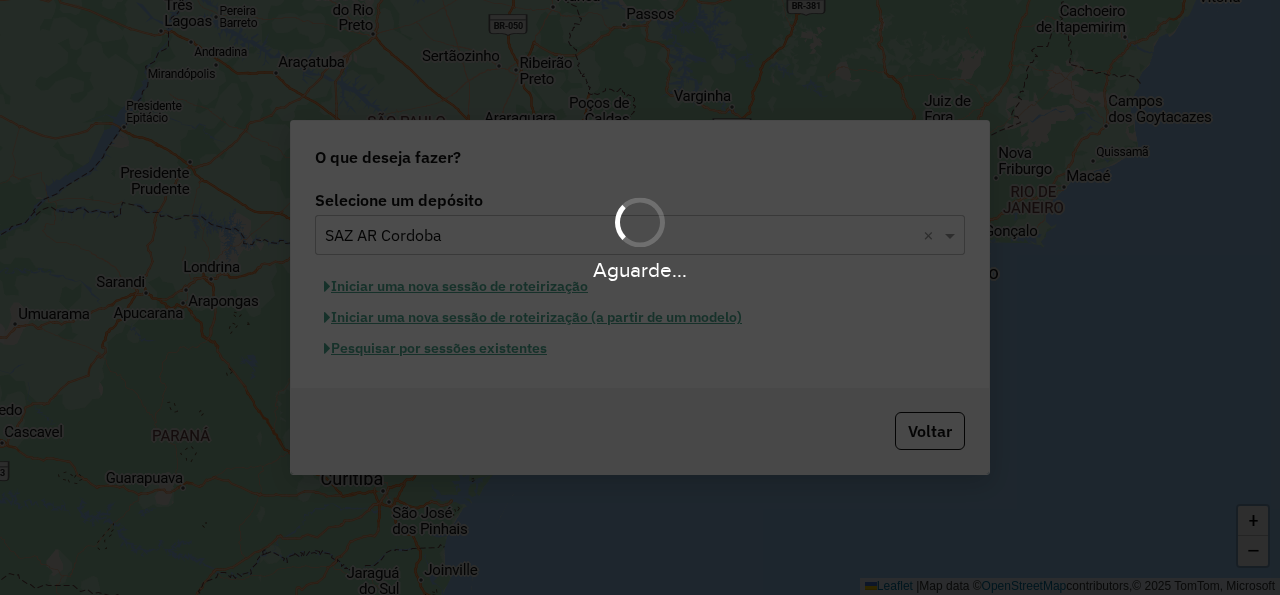 click on "Aguarde..." at bounding box center [640, 297] 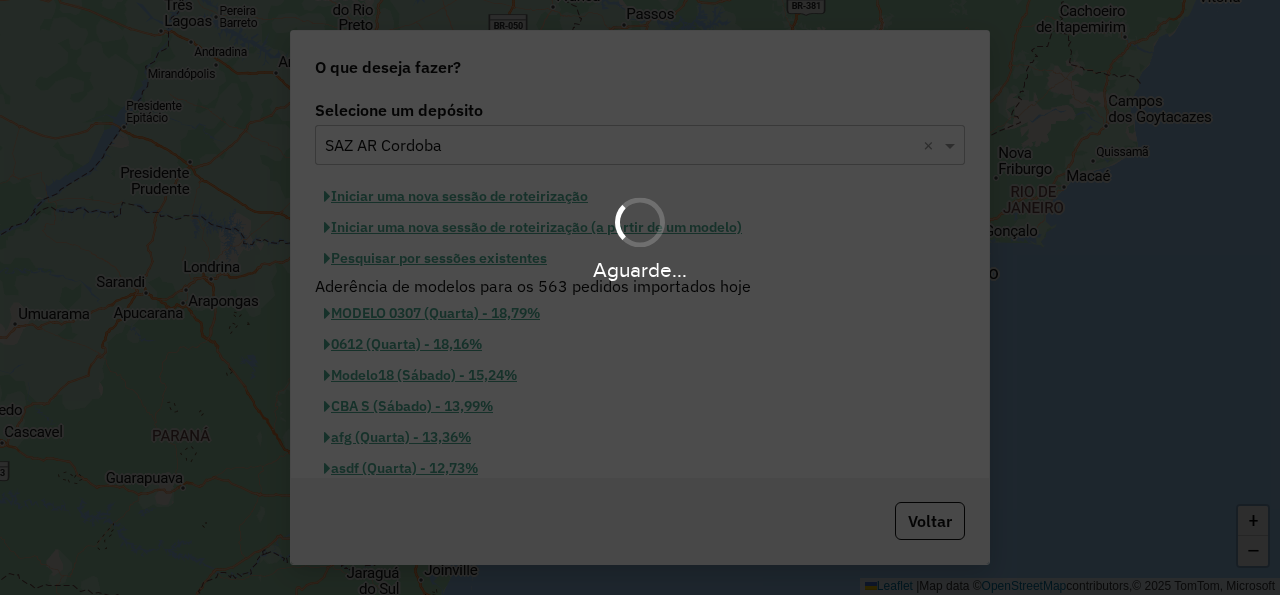 click on "Aguarde..." at bounding box center (640, 297) 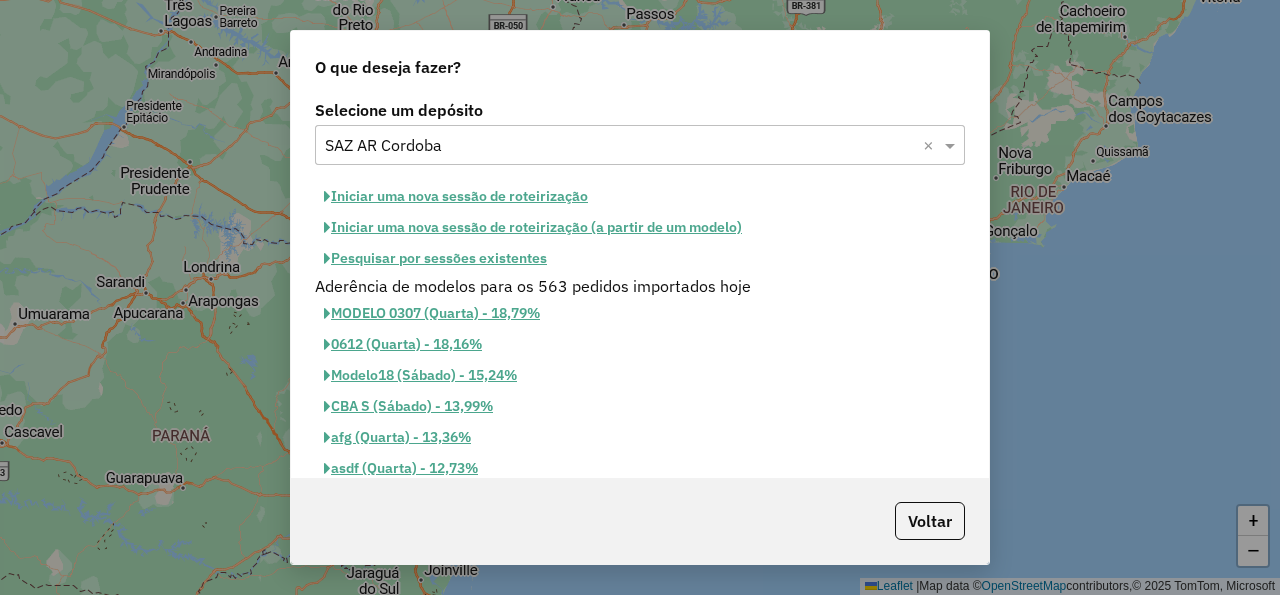 click on "Iniciar uma nova sessão de roteirização" 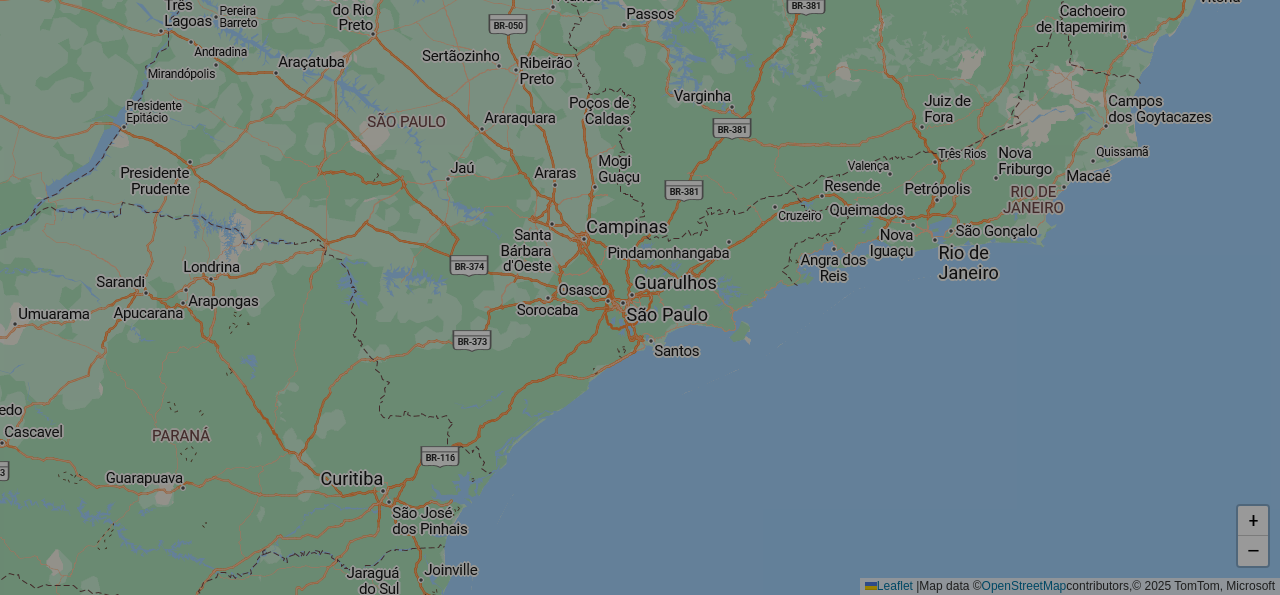 select on "*" 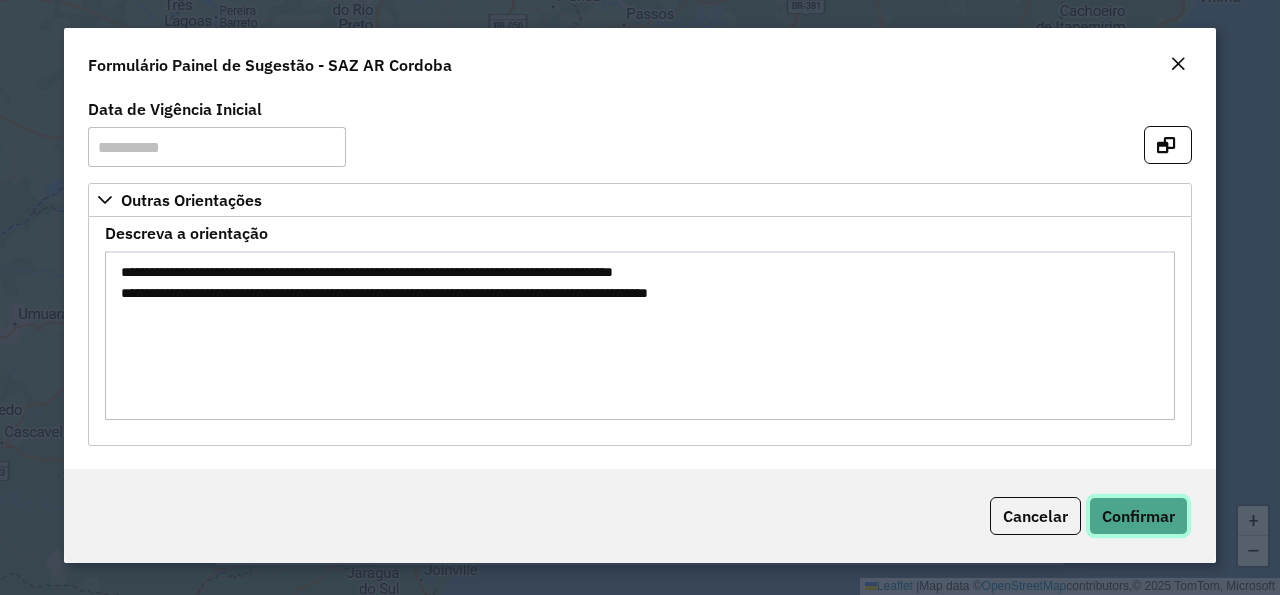 click on "Confirmar" 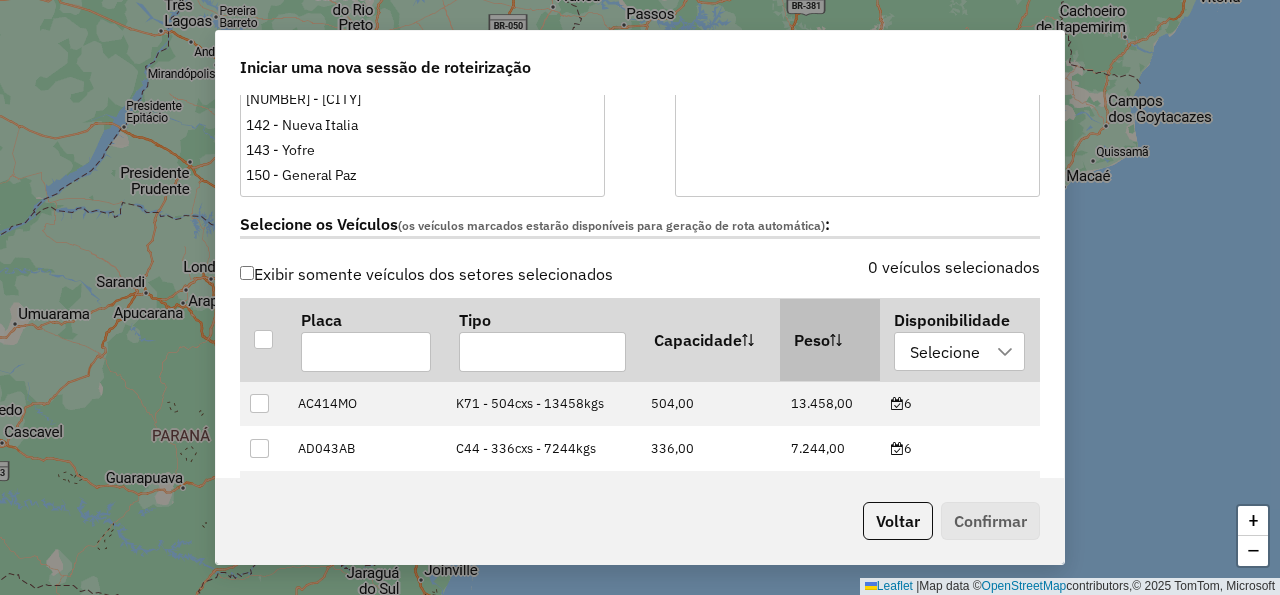 scroll, scrollTop: 600, scrollLeft: 0, axis: vertical 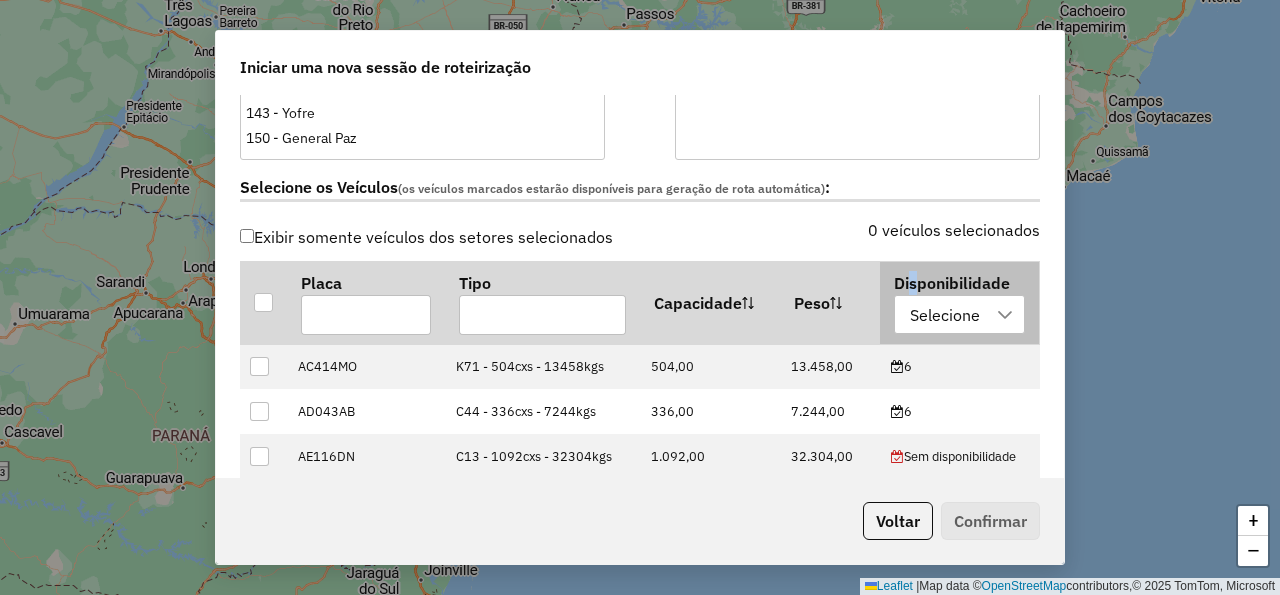 click on "Disponibilidade  Selecione" at bounding box center (959, 303) 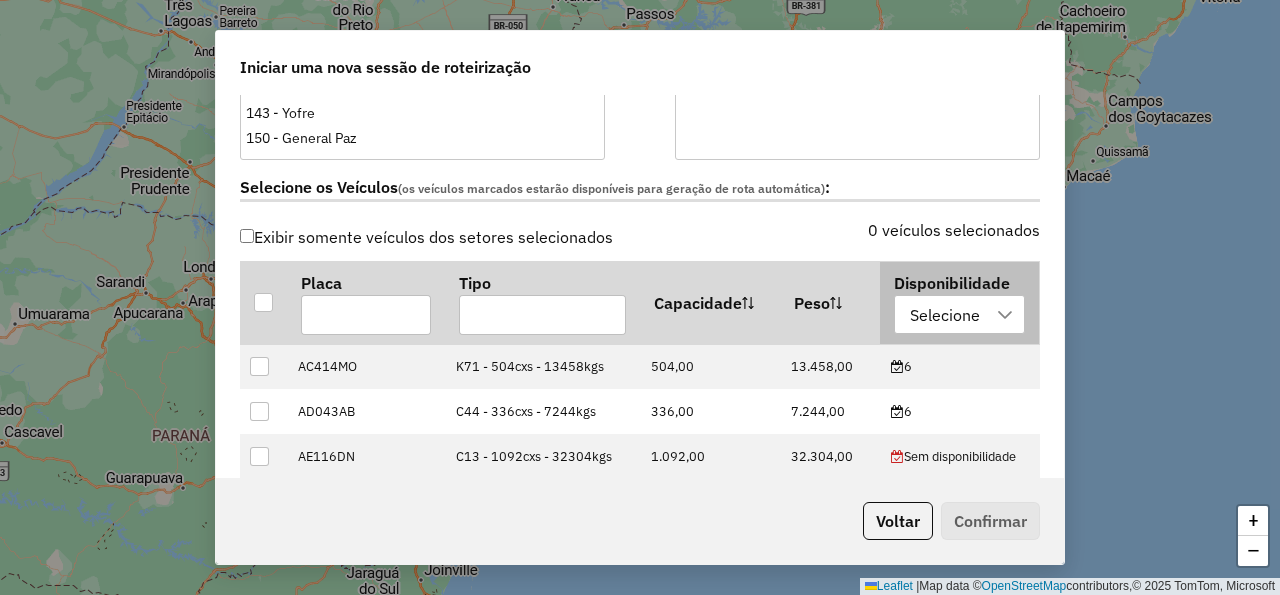 scroll, scrollTop: 14, scrollLeft: 105, axis: both 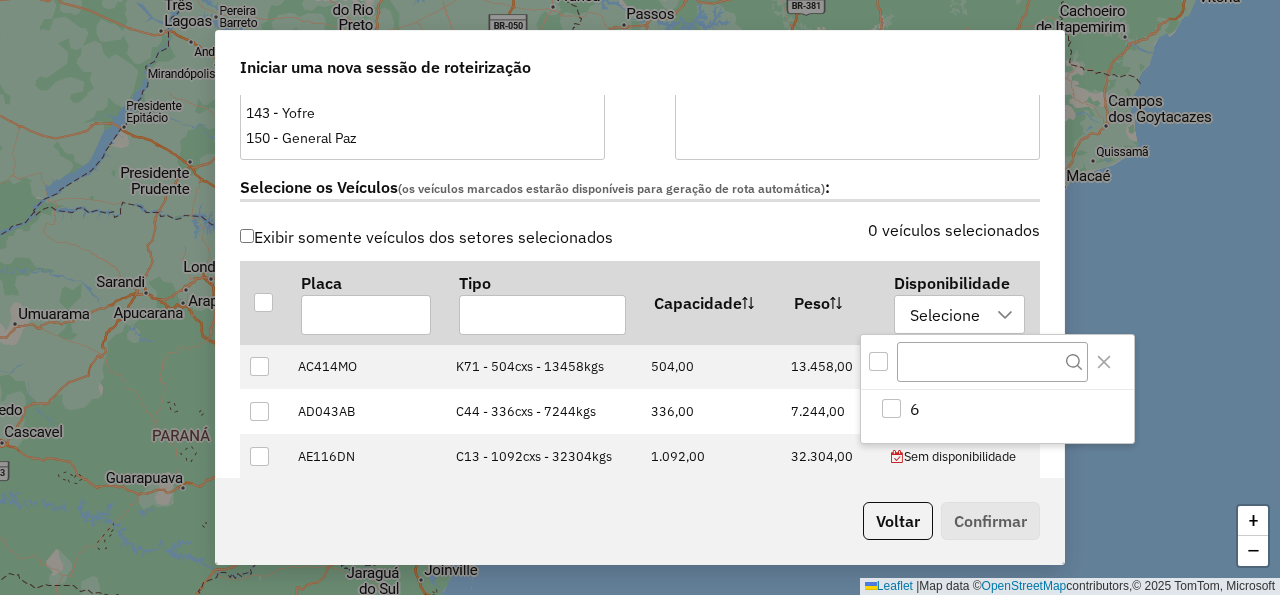 click at bounding box center (878, 361) 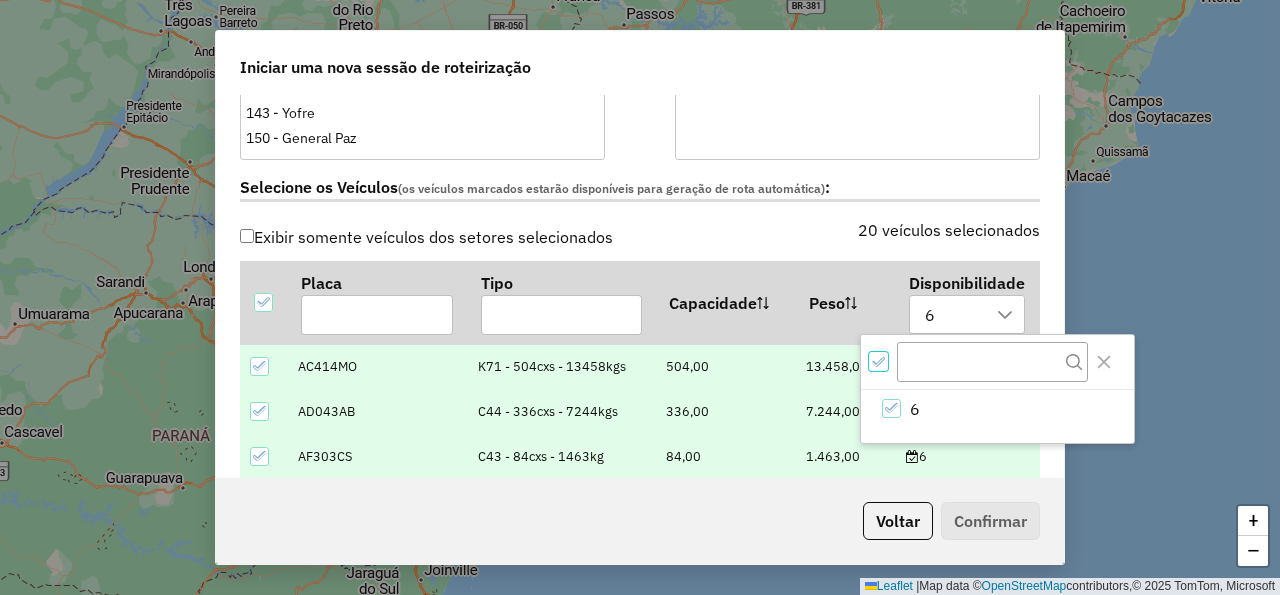 click on "20 veículos selecionados" 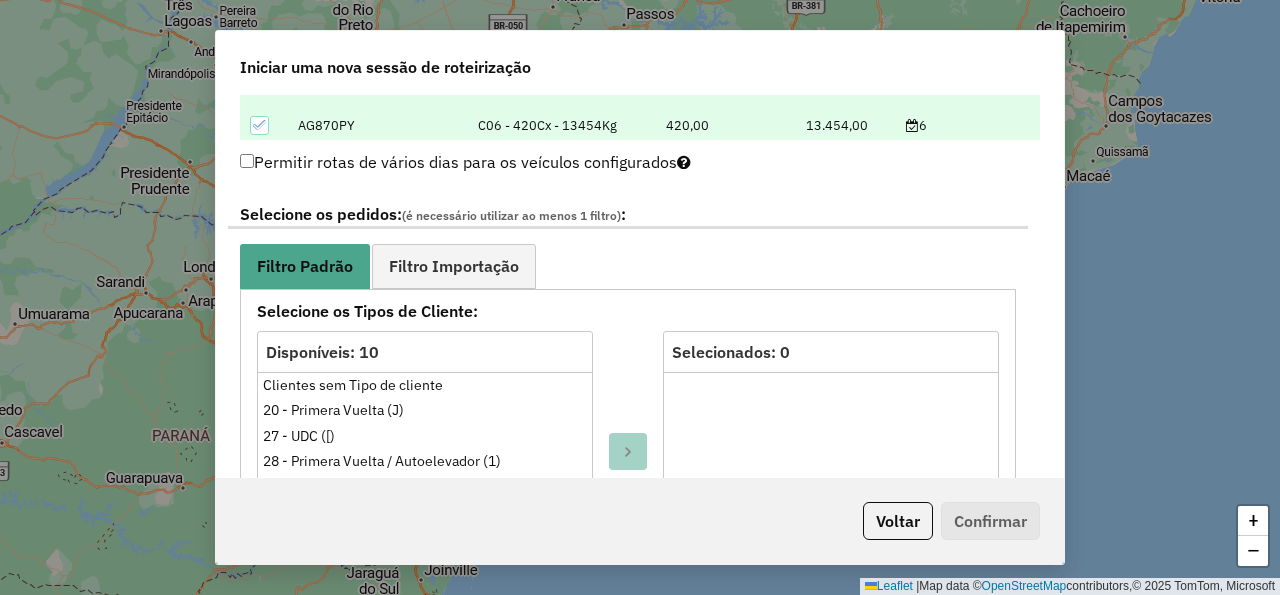 scroll, scrollTop: 1080, scrollLeft: 0, axis: vertical 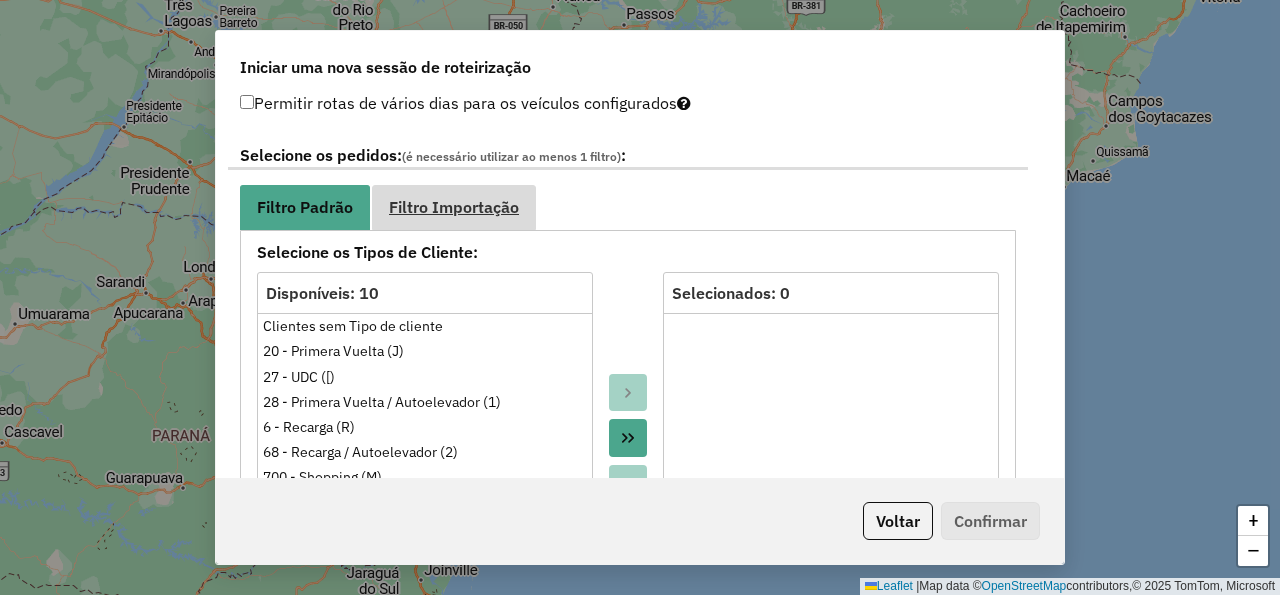 click on "Filtro Importação" at bounding box center (454, 207) 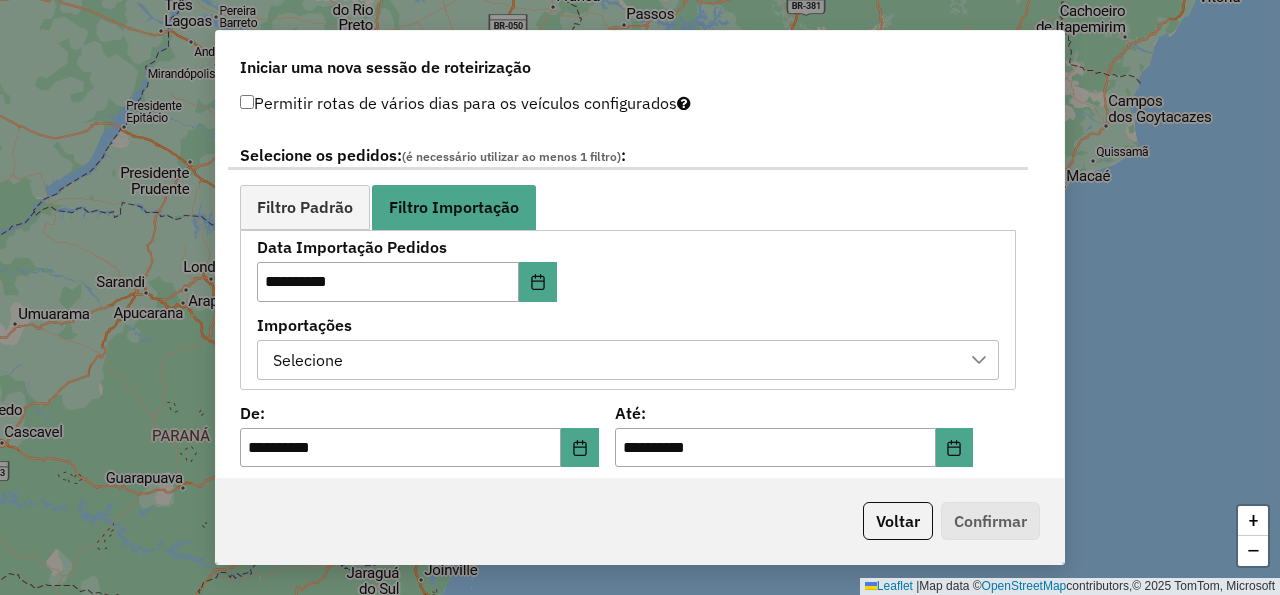 click on "Selecione" at bounding box center (613, 360) 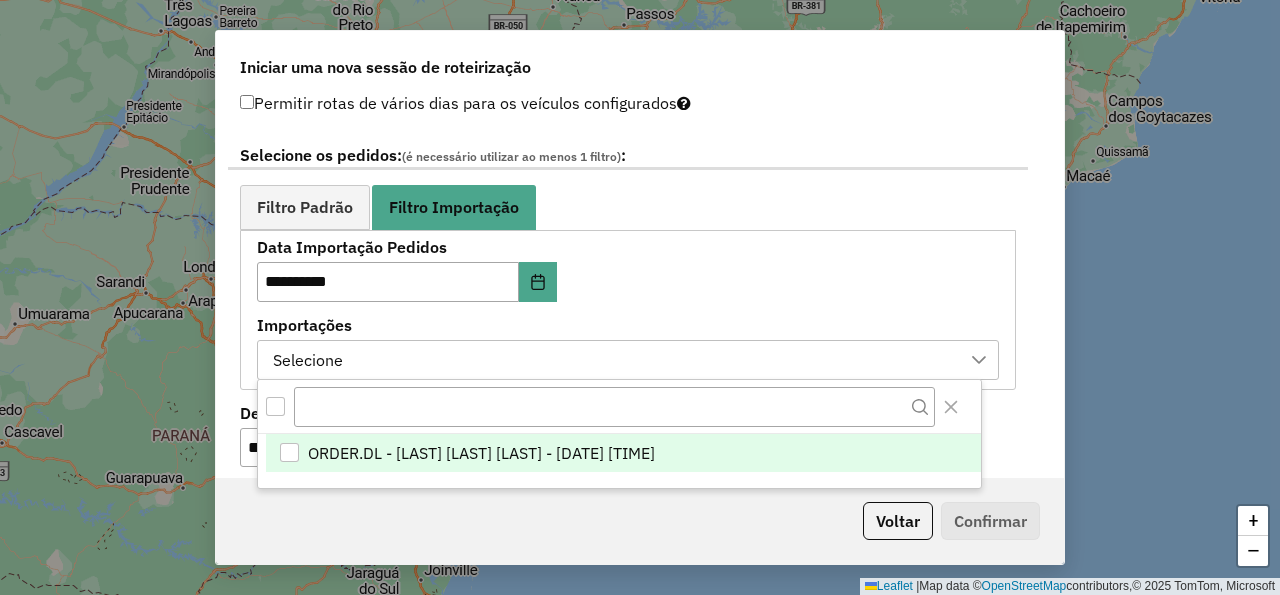 scroll, scrollTop: 14, scrollLeft: 105, axis: both 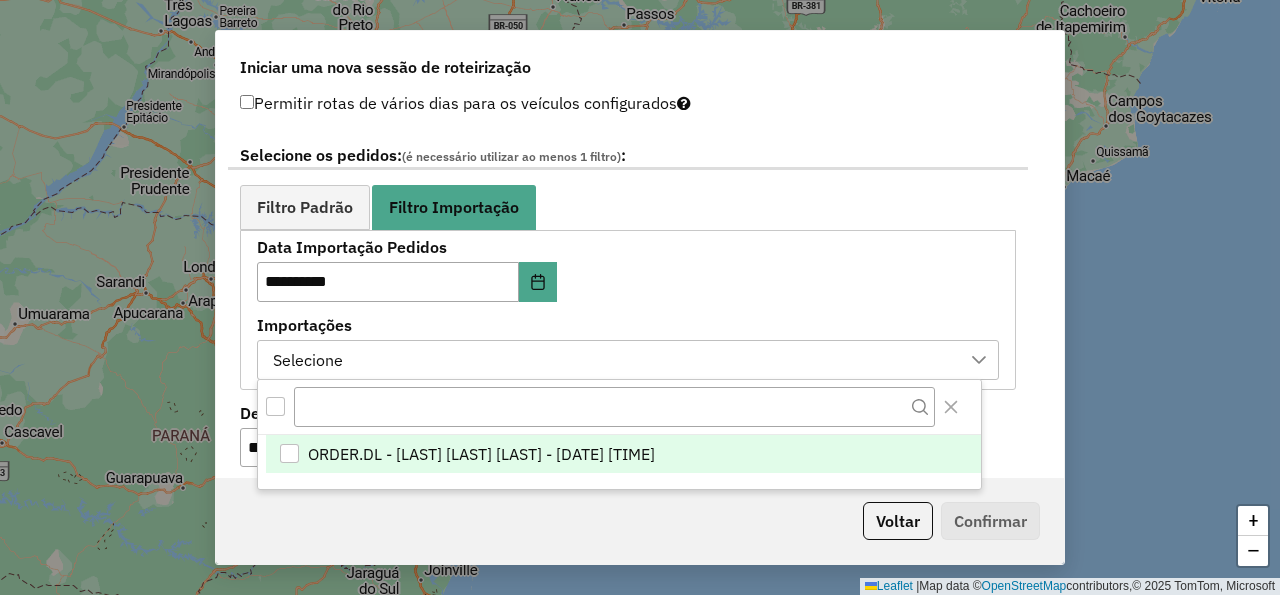 click on "ORDER.DL - [LAST] [LAST] [LAST] - [DATE] [TIME]" at bounding box center (481, 454) 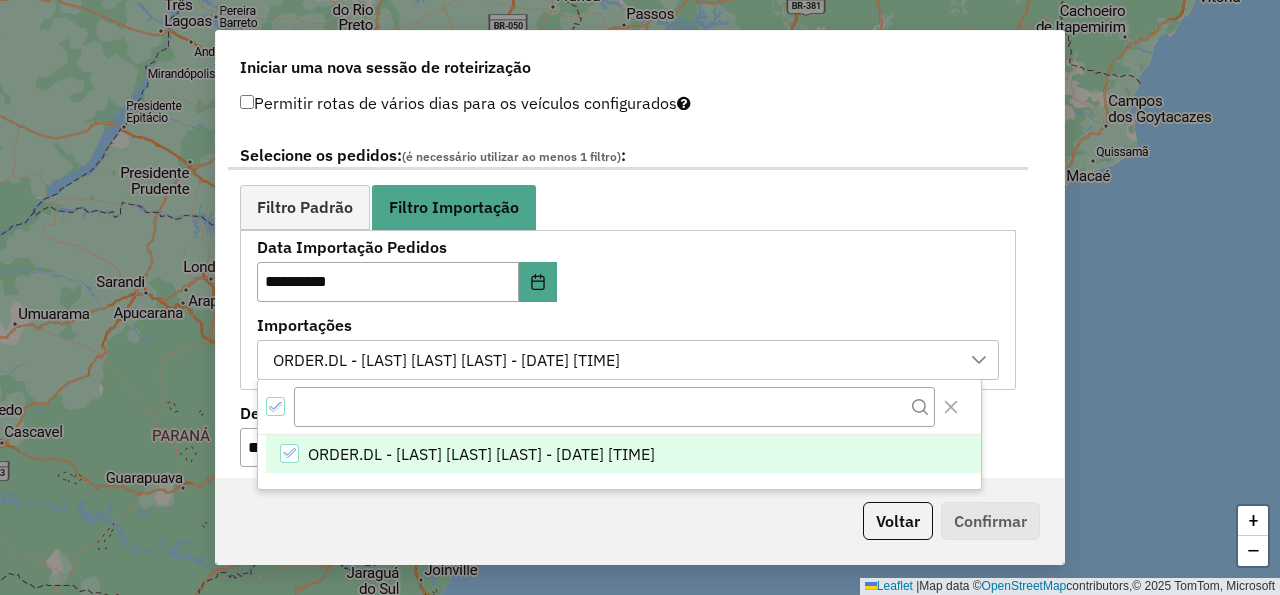 click on "**********" at bounding box center [628, 309] 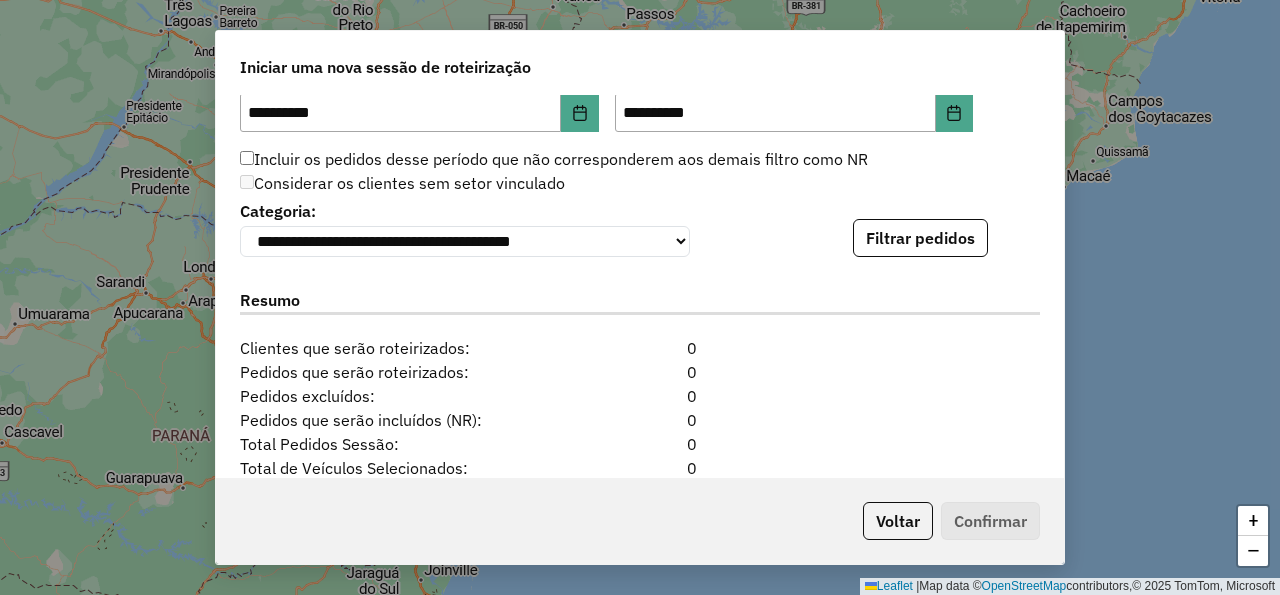 scroll, scrollTop: 1407, scrollLeft: 0, axis: vertical 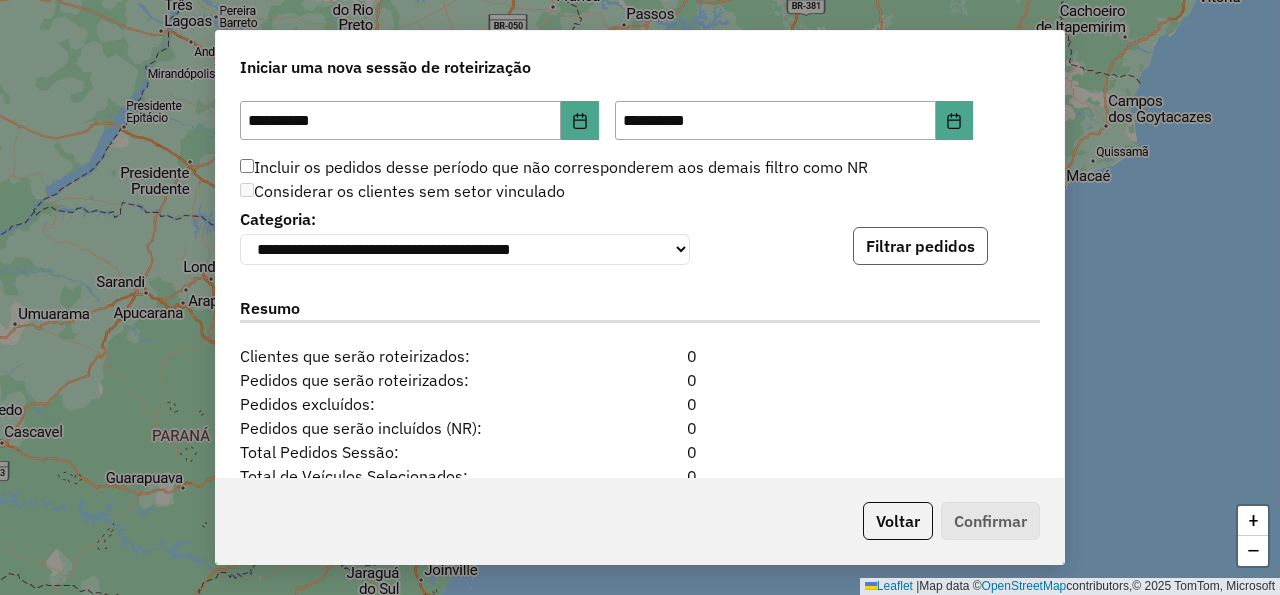 click on "Filtrar pedidos" 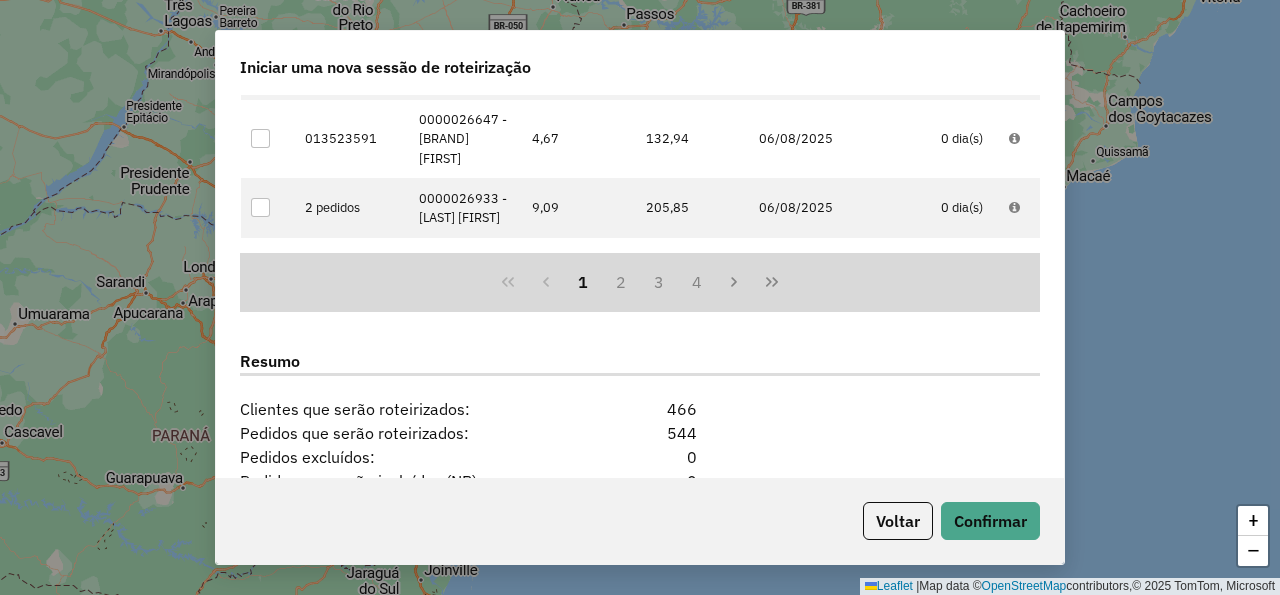 scroll, scrollTop: 2060, scrollLeft: 0, axis: vertical 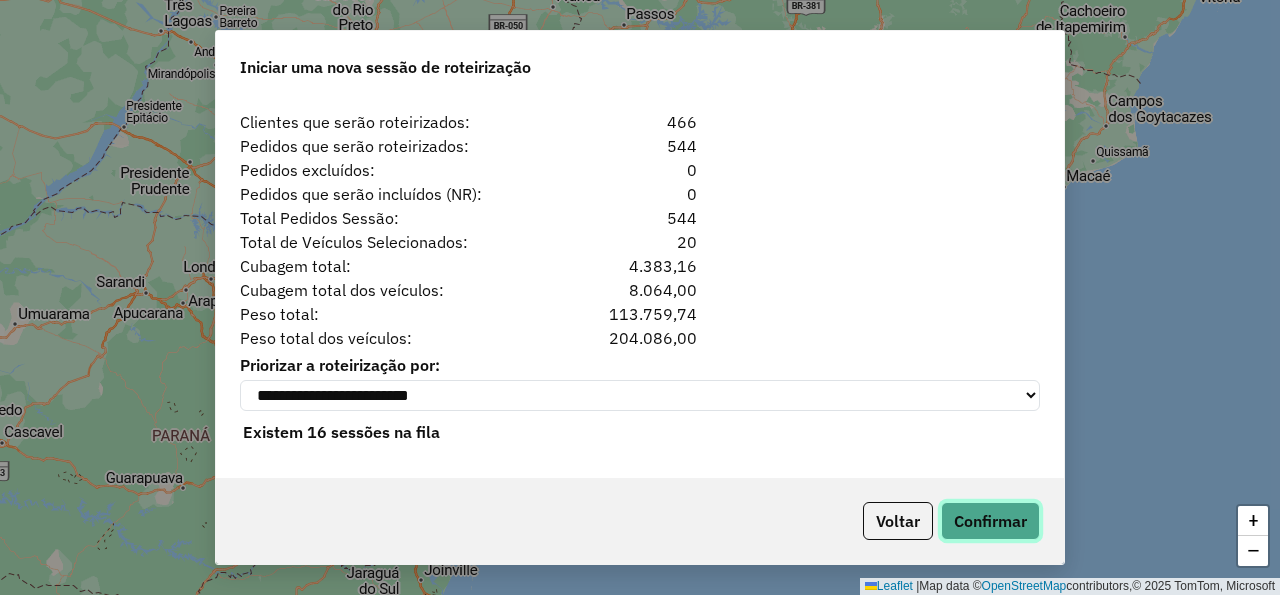 click on "Confirmar" 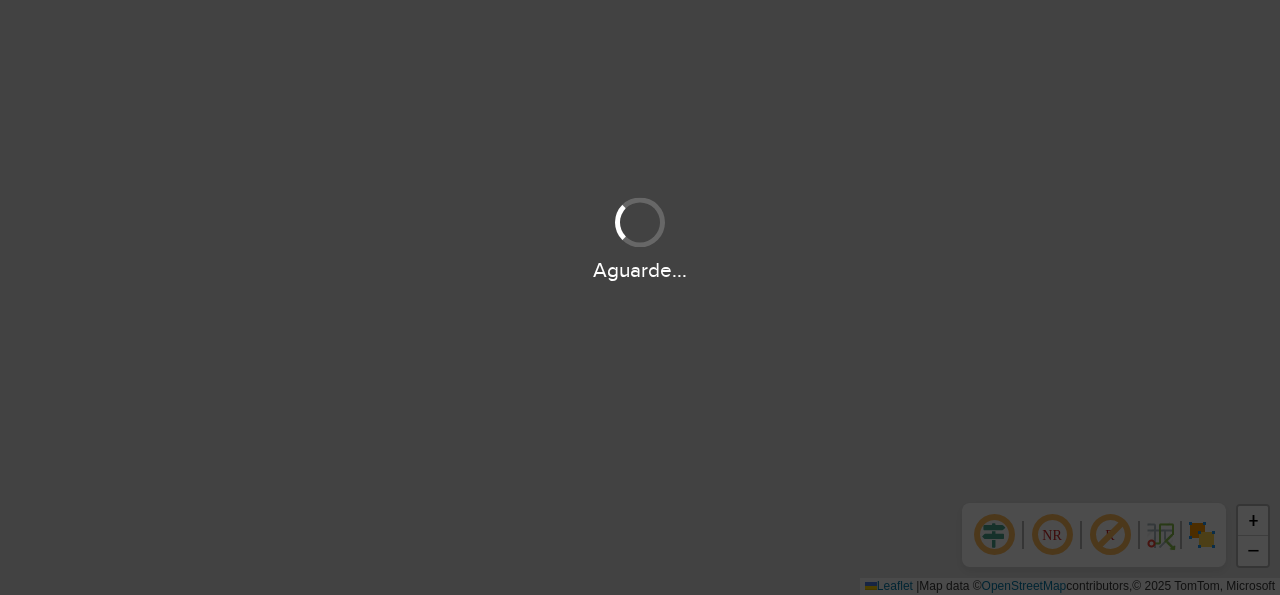 scroll, scrollTop: 0, scrollLeft: 0, axis: both 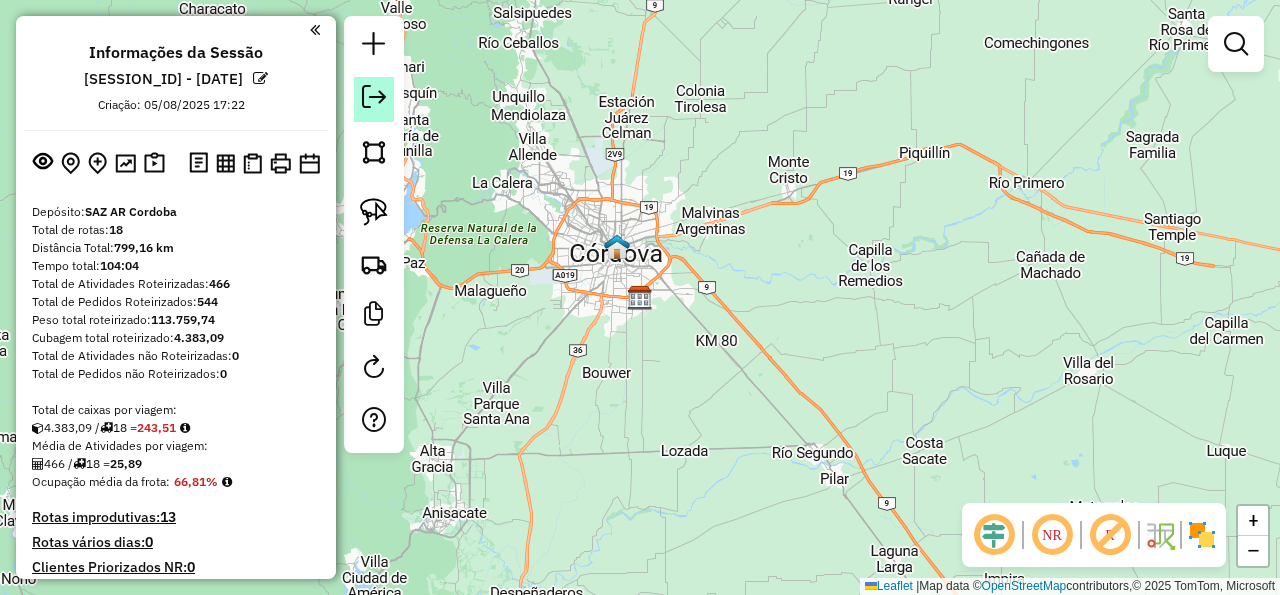 click 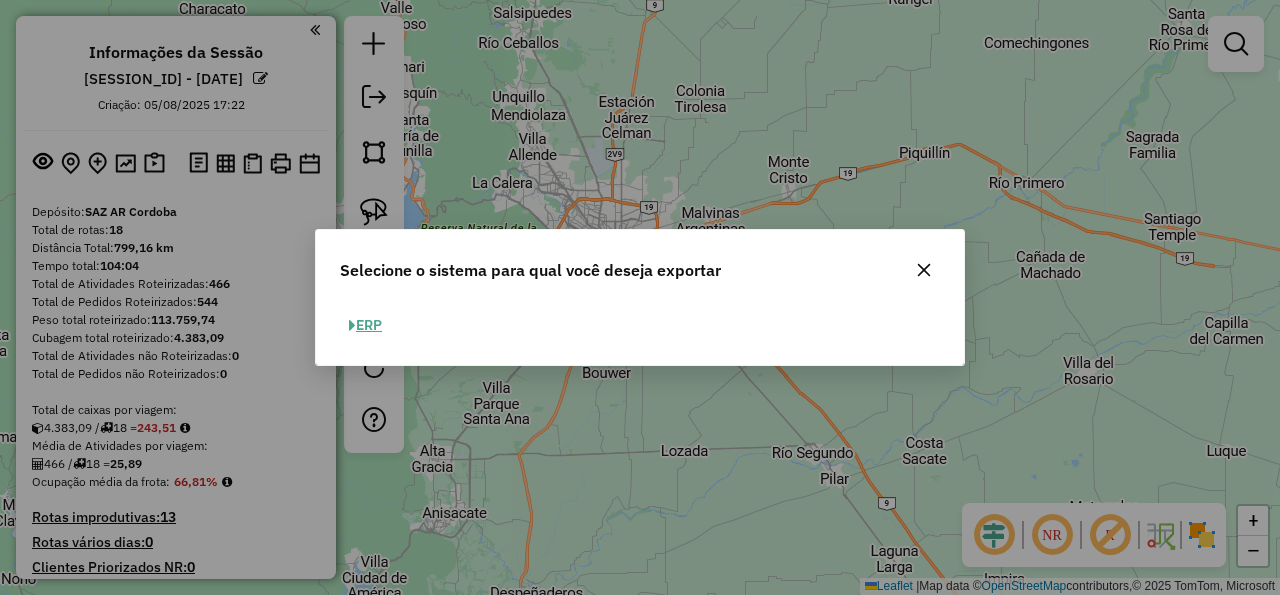 click on "ERP" 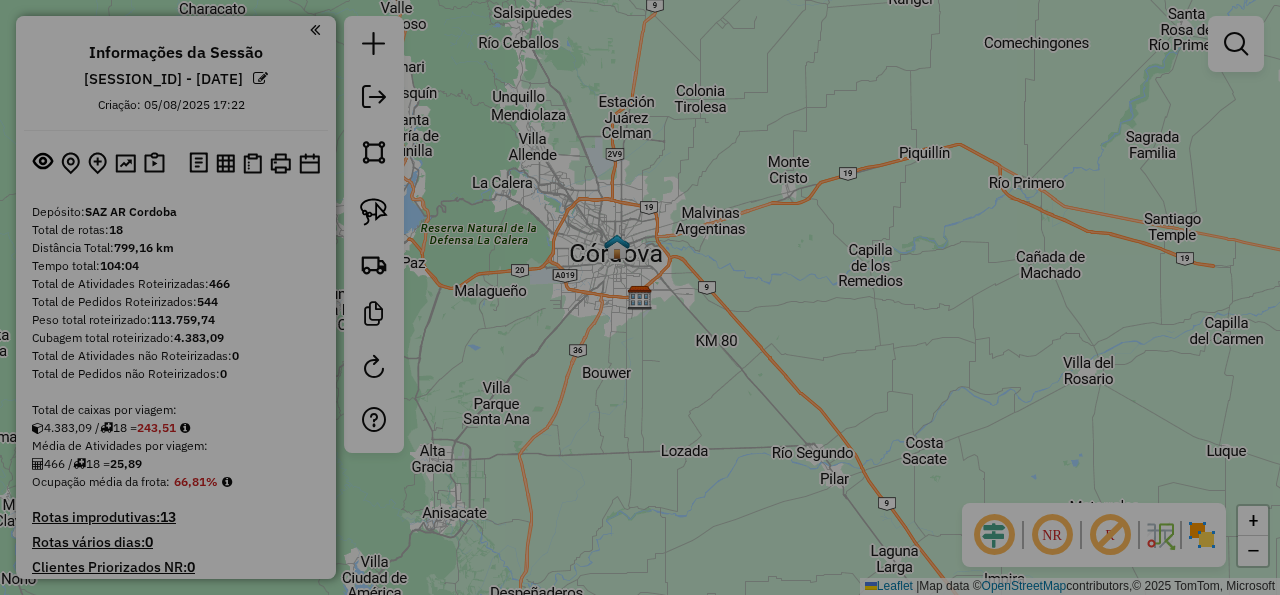 select on "*********" 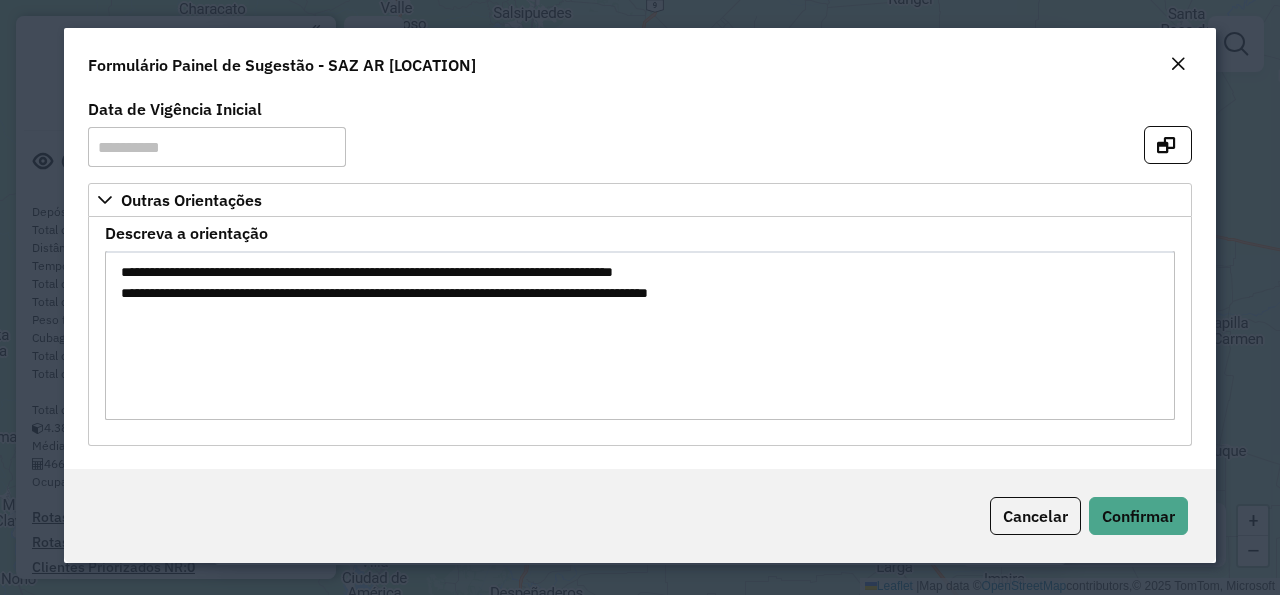 drag, startPoint x: 201, startPoint y: 294, endPoint x: 247, endPoint y: 299, distance: 46.270943 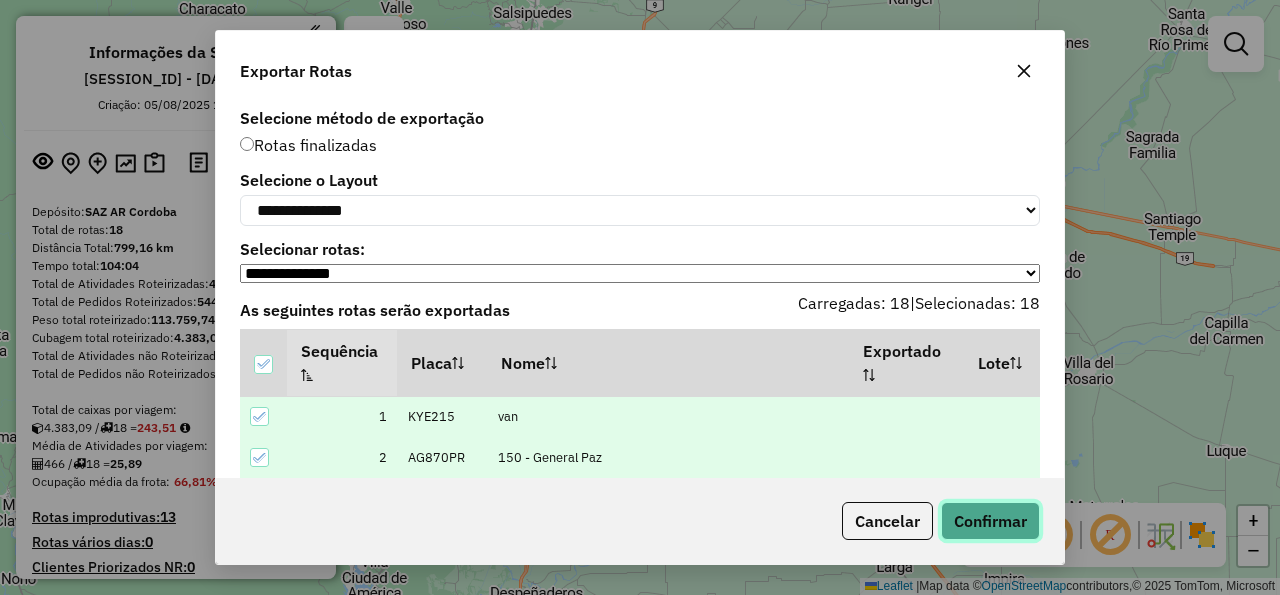 click on "Confirmar" 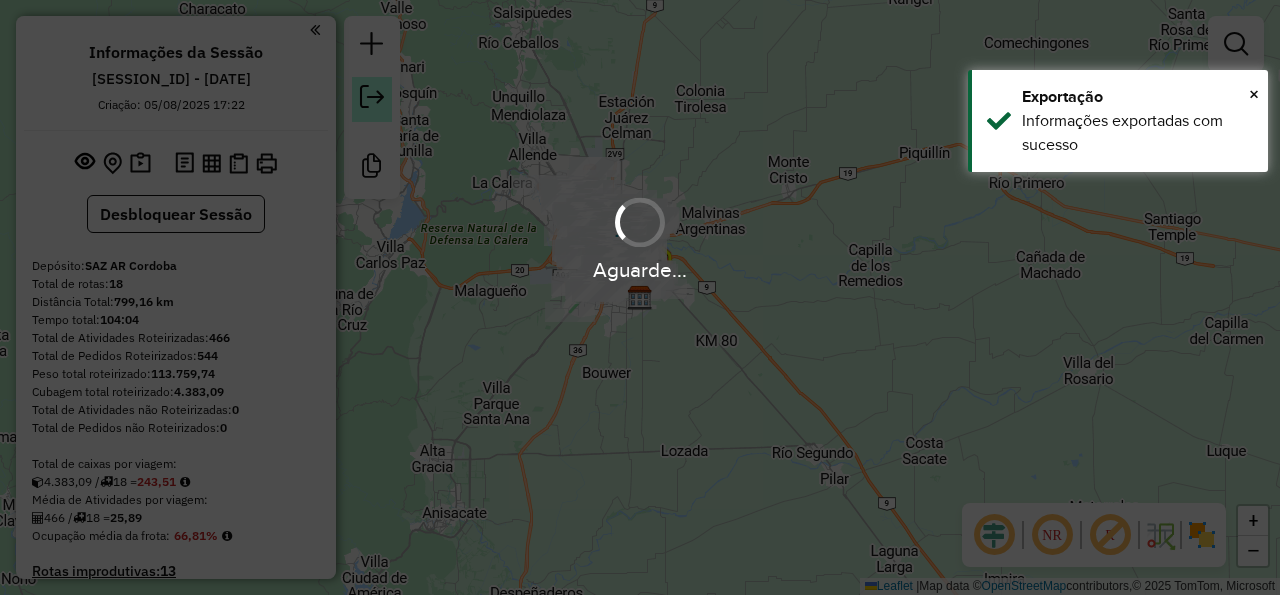 click 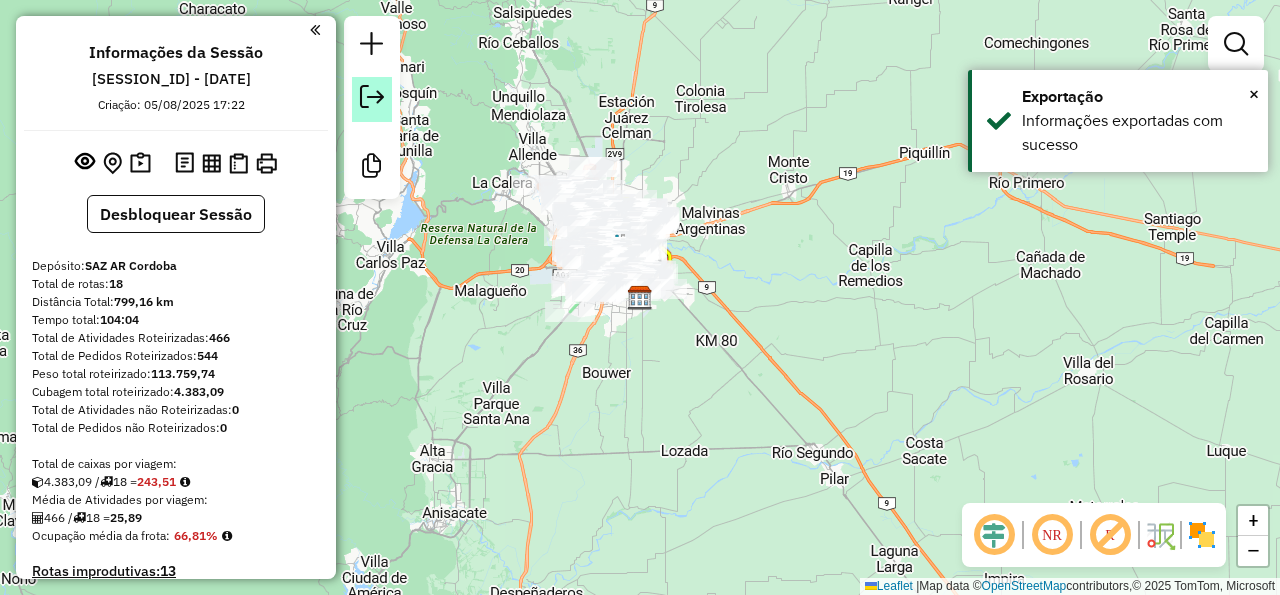 click 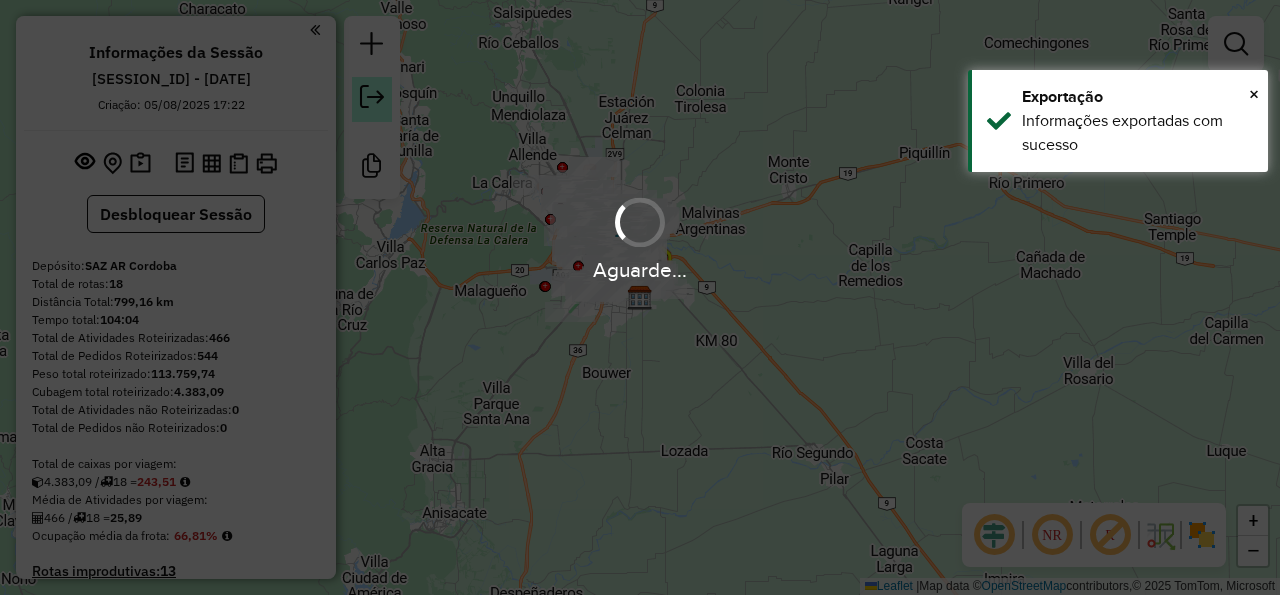 click on "Aguarde..." at bounding box center (640, 297) 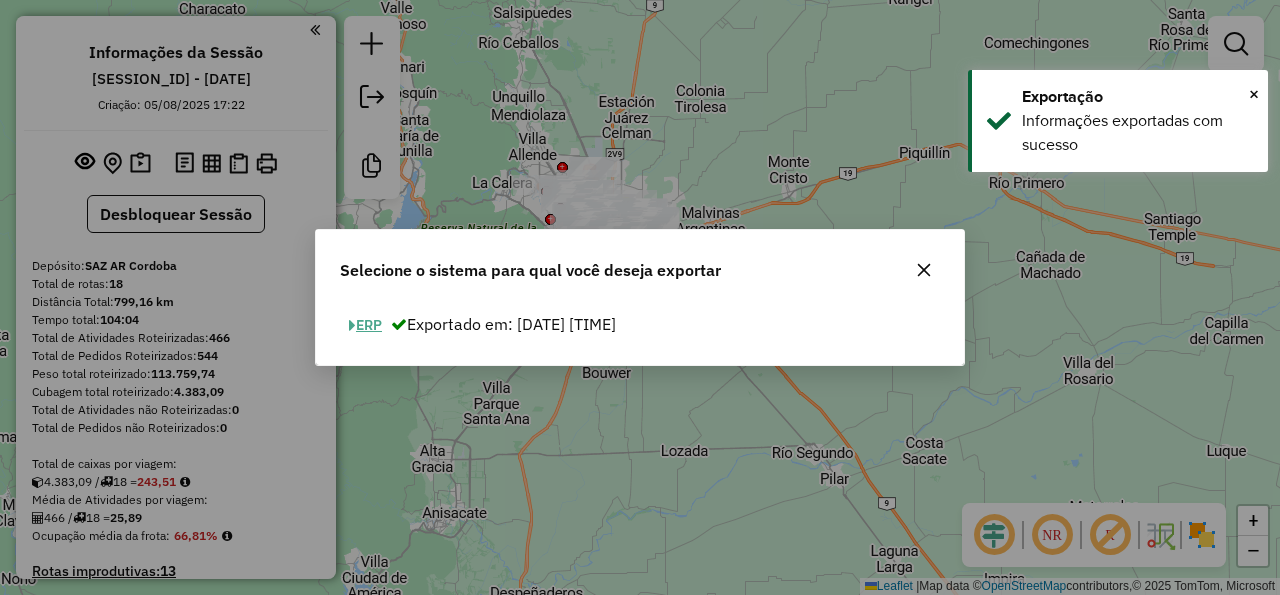 click on "ERP" 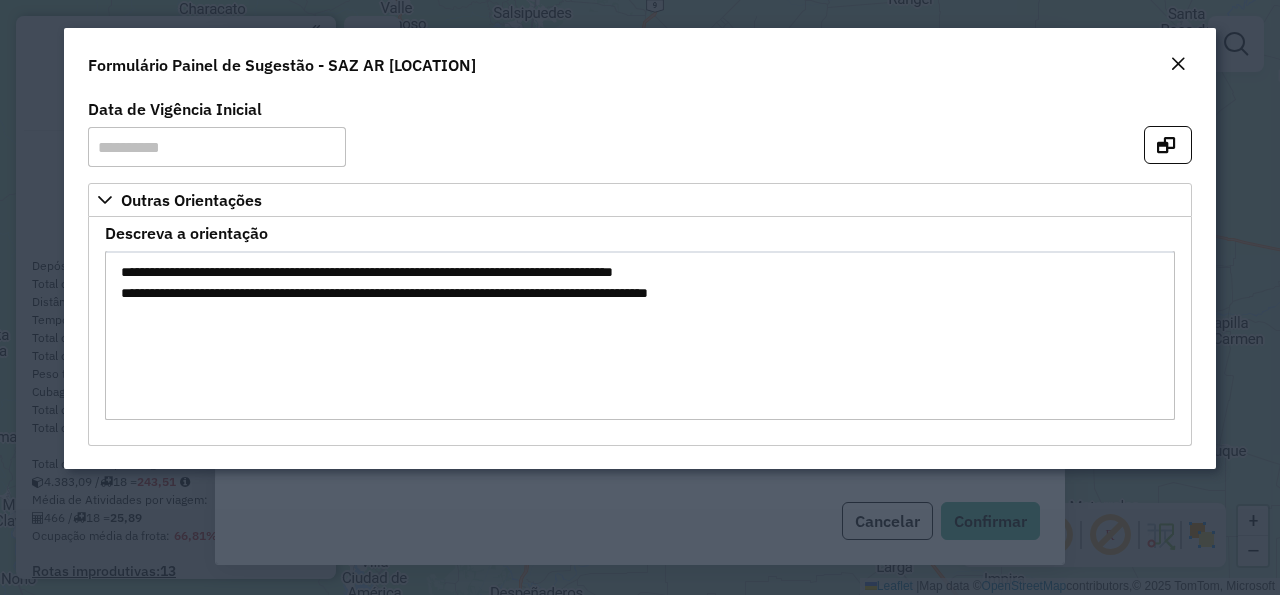 click 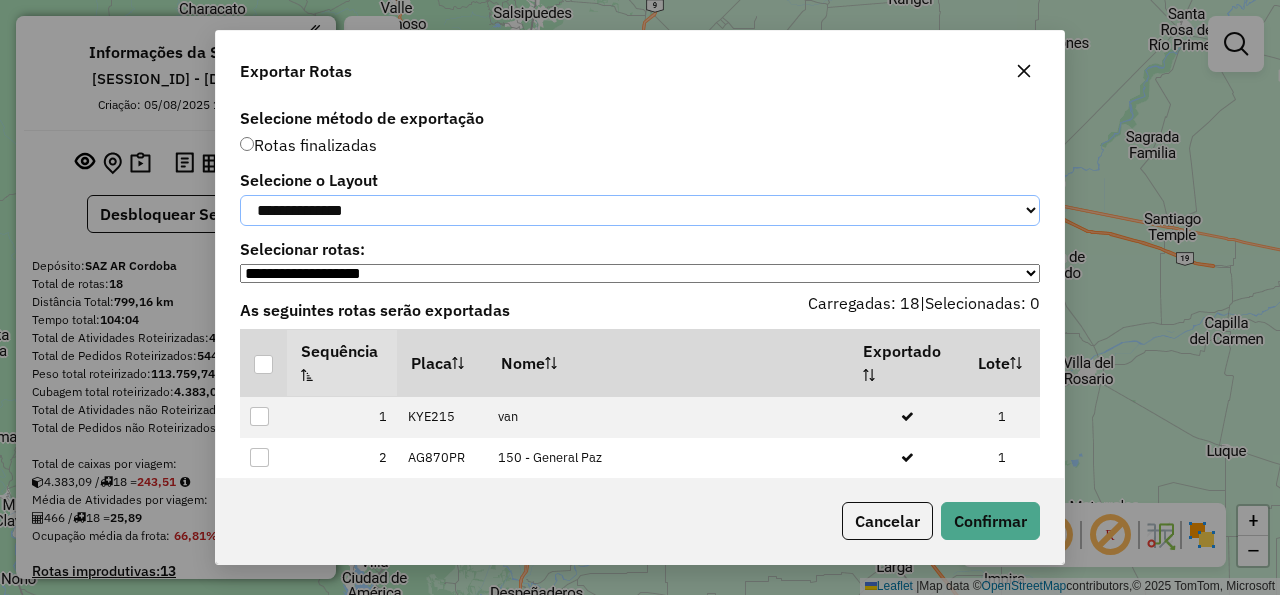 click on "**********" 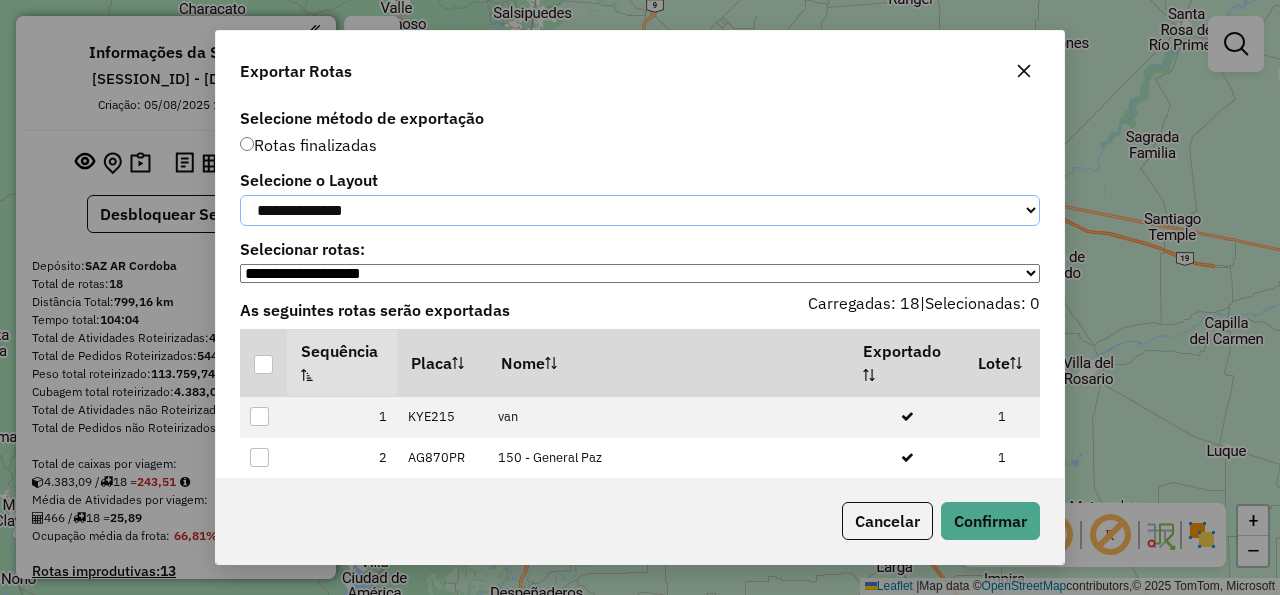 select on "*********" 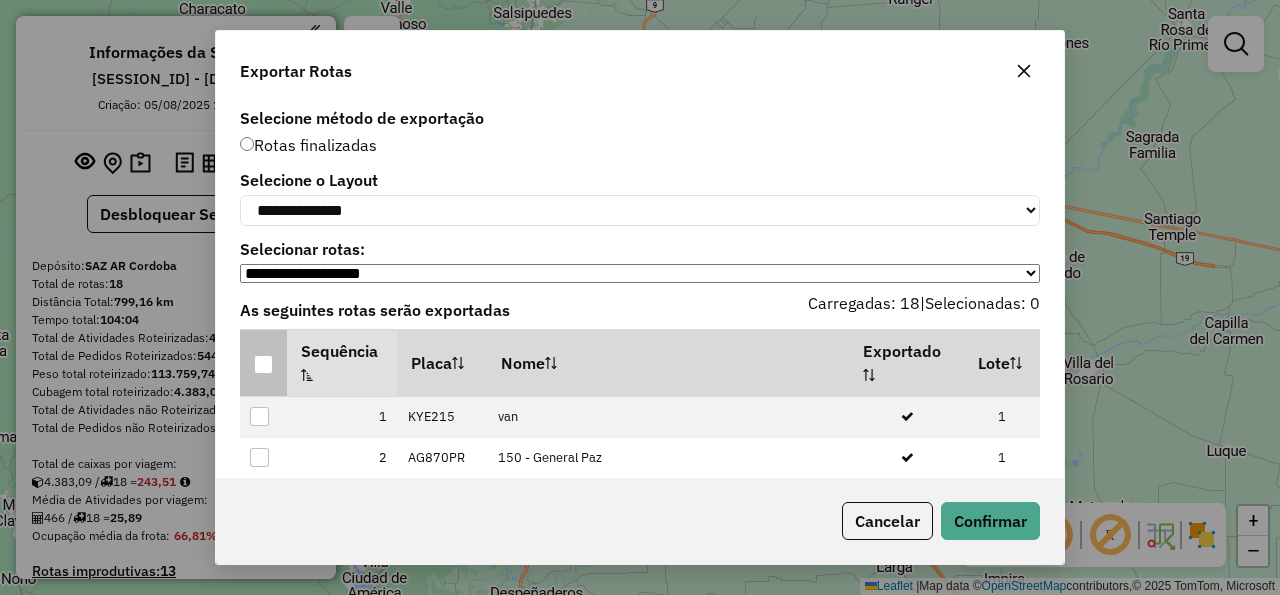 click at bounding box center (263, 364) 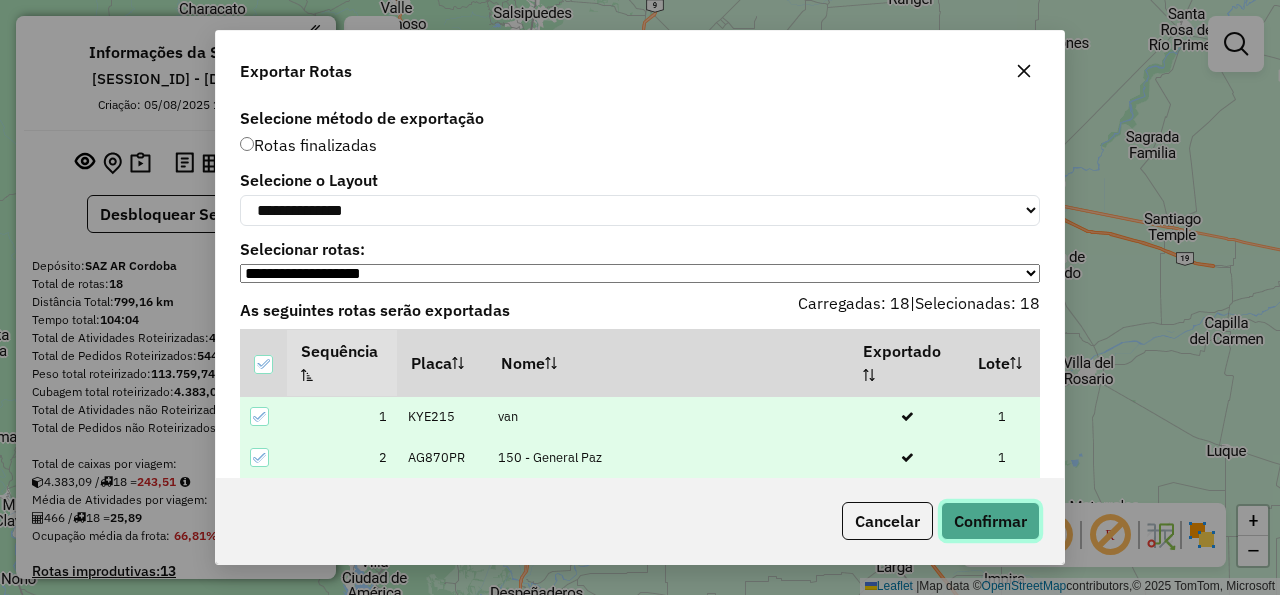 click on "Confirmar" 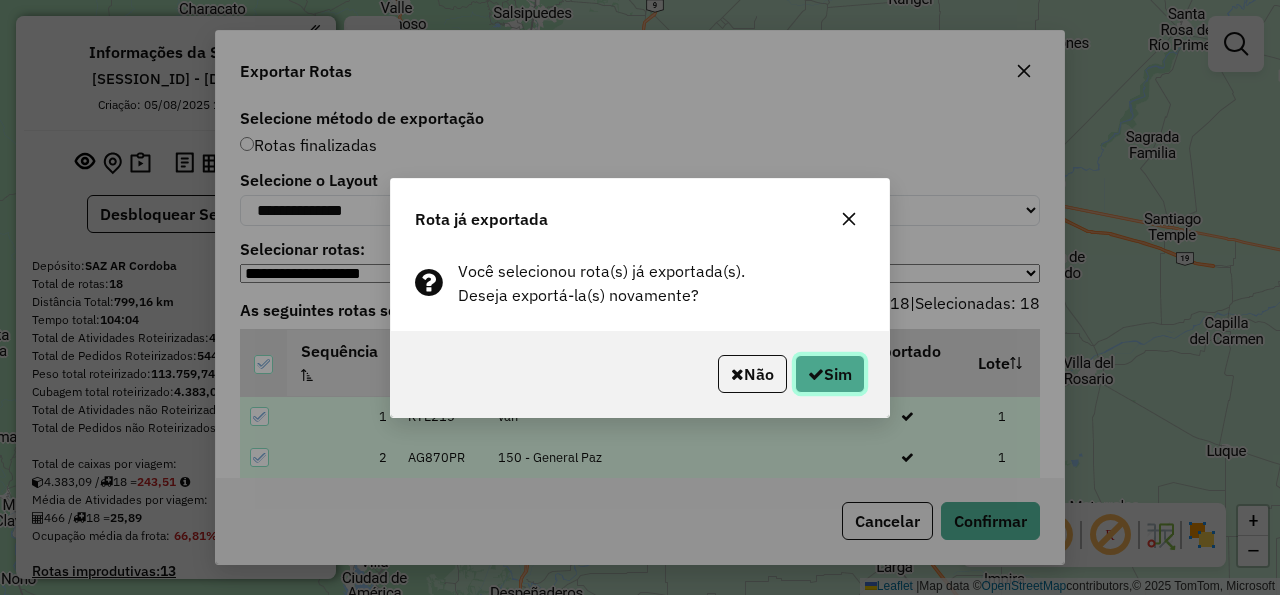 click on "Sim" 